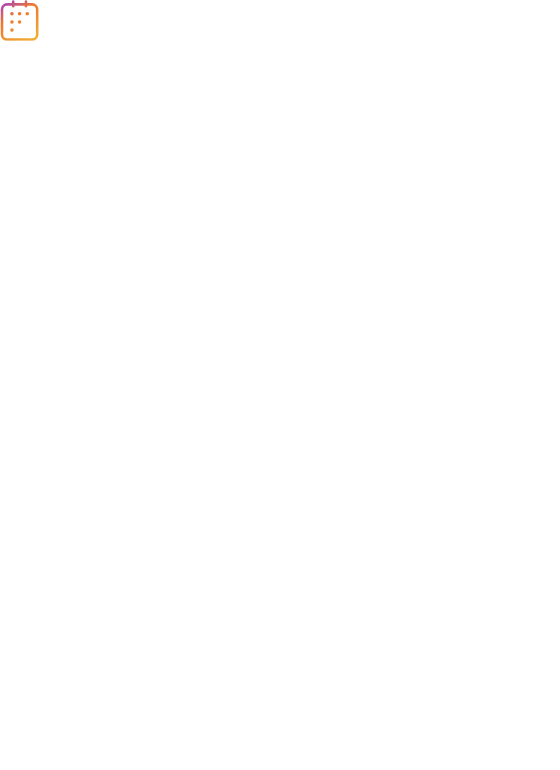 scroll, scrollTop: 0, scrollLeft: 0, axis: both 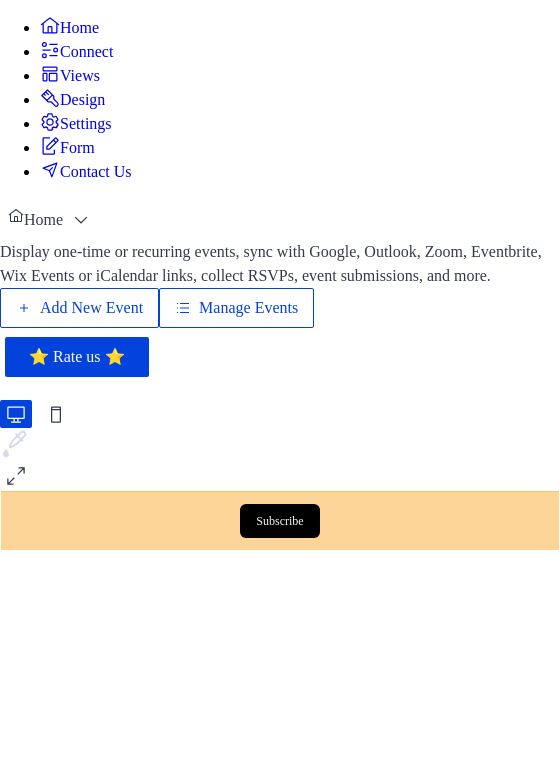 click on "Add New Event" at bounding box center (91, 308) 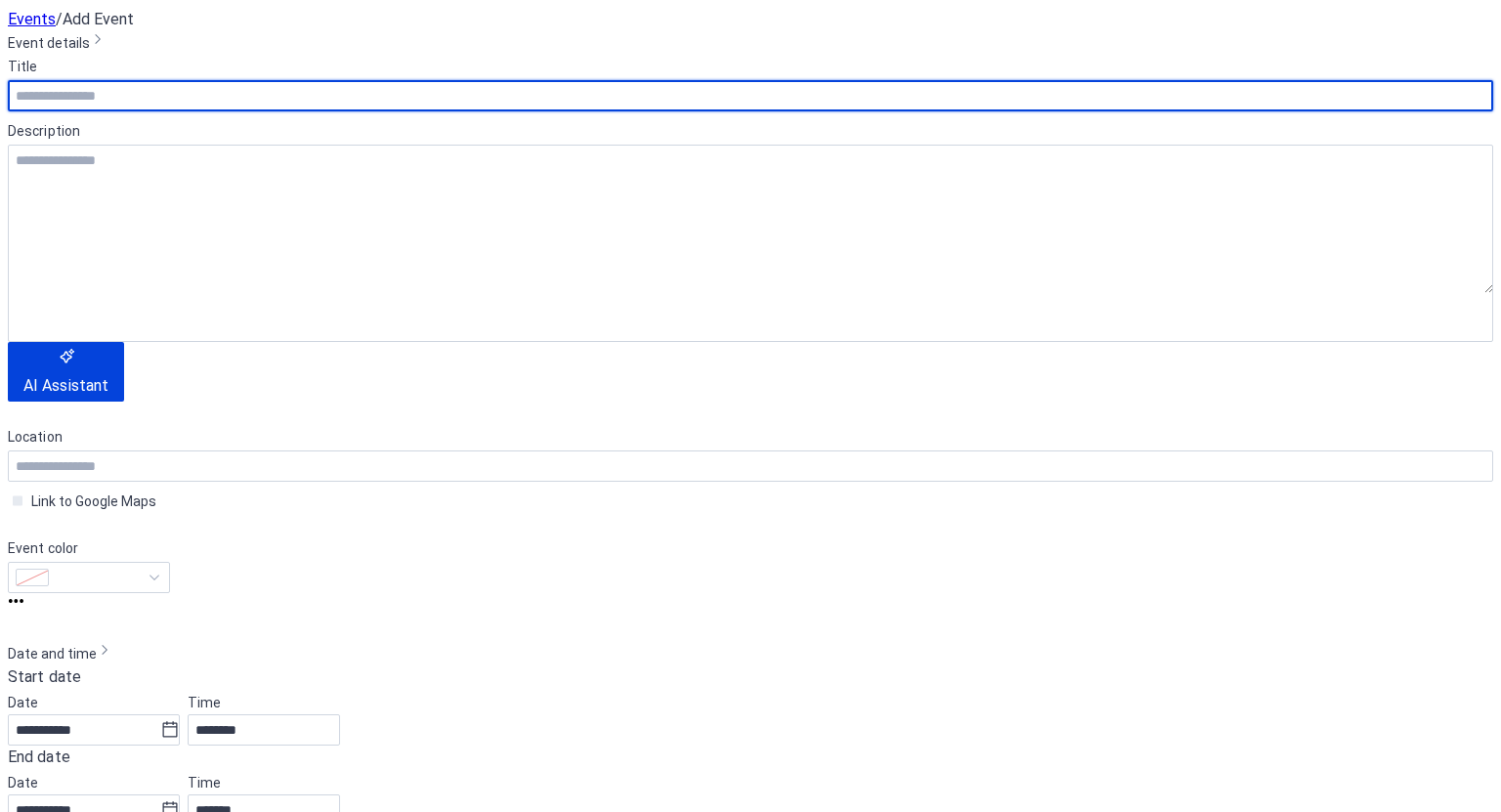 scroll, scrollTop: 0, scrollLeft: 0, axis: both 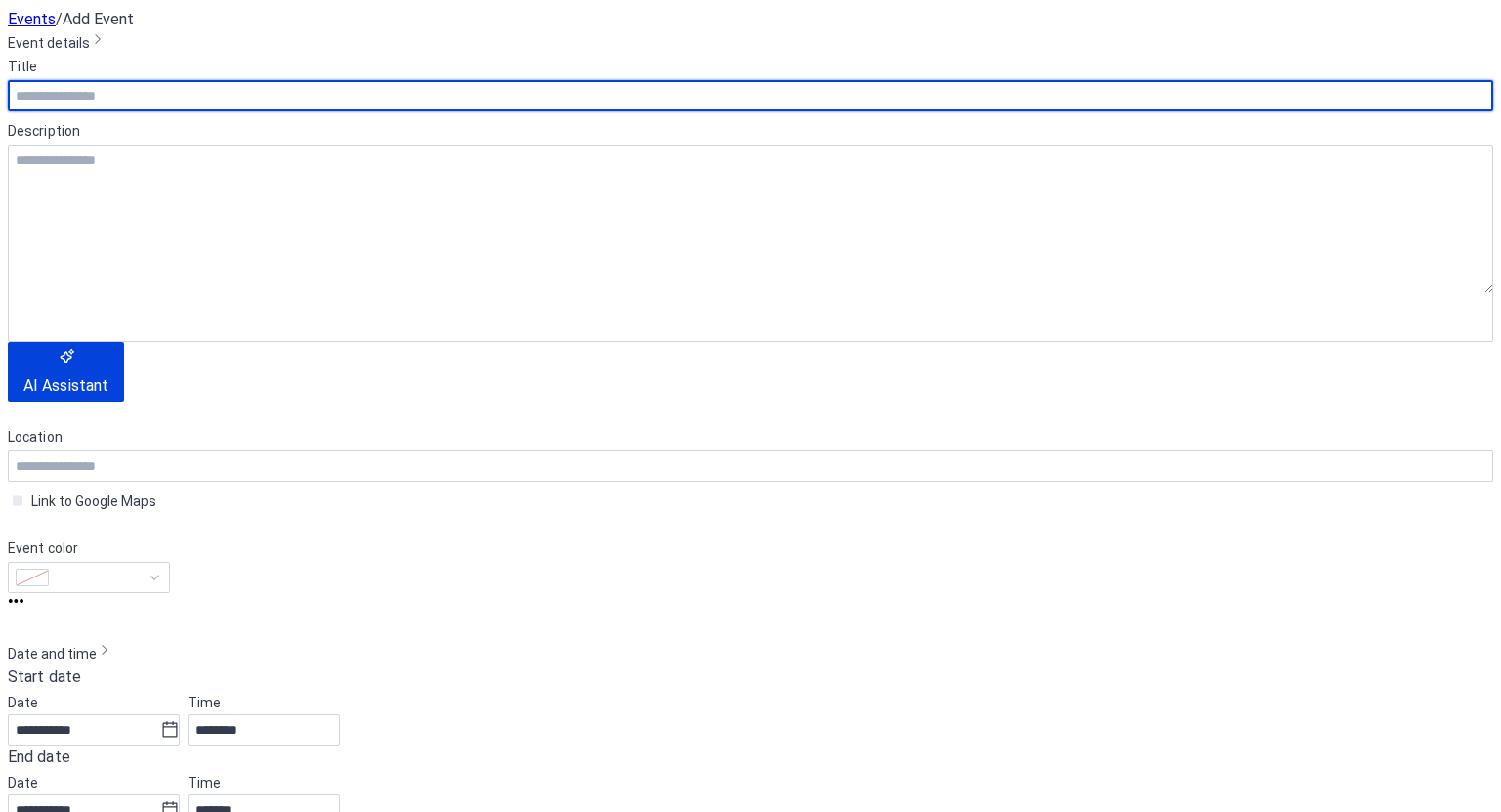 click at bounding box center (750, 96) 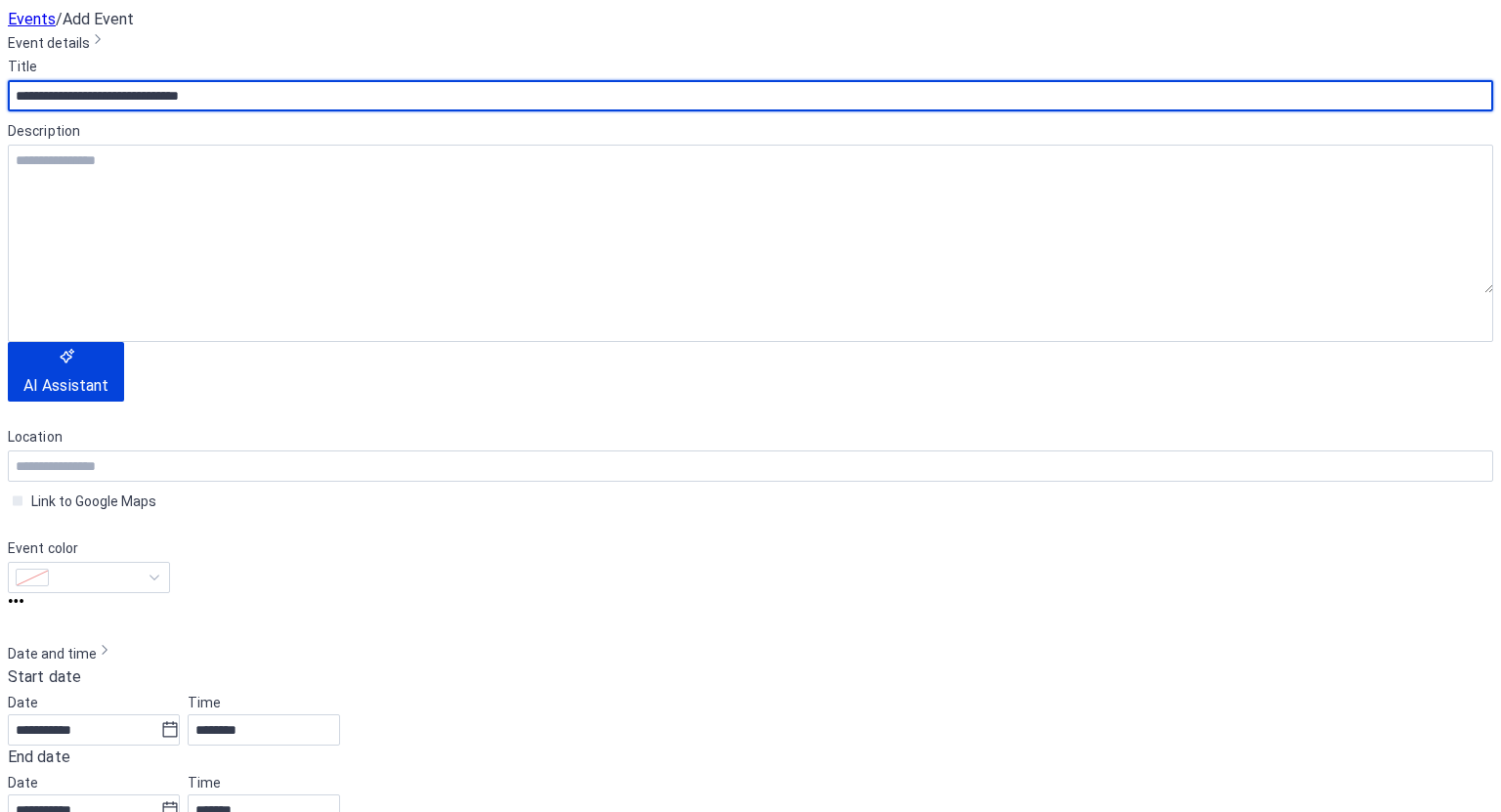 click on "**********" at bounding box center (750, 96) 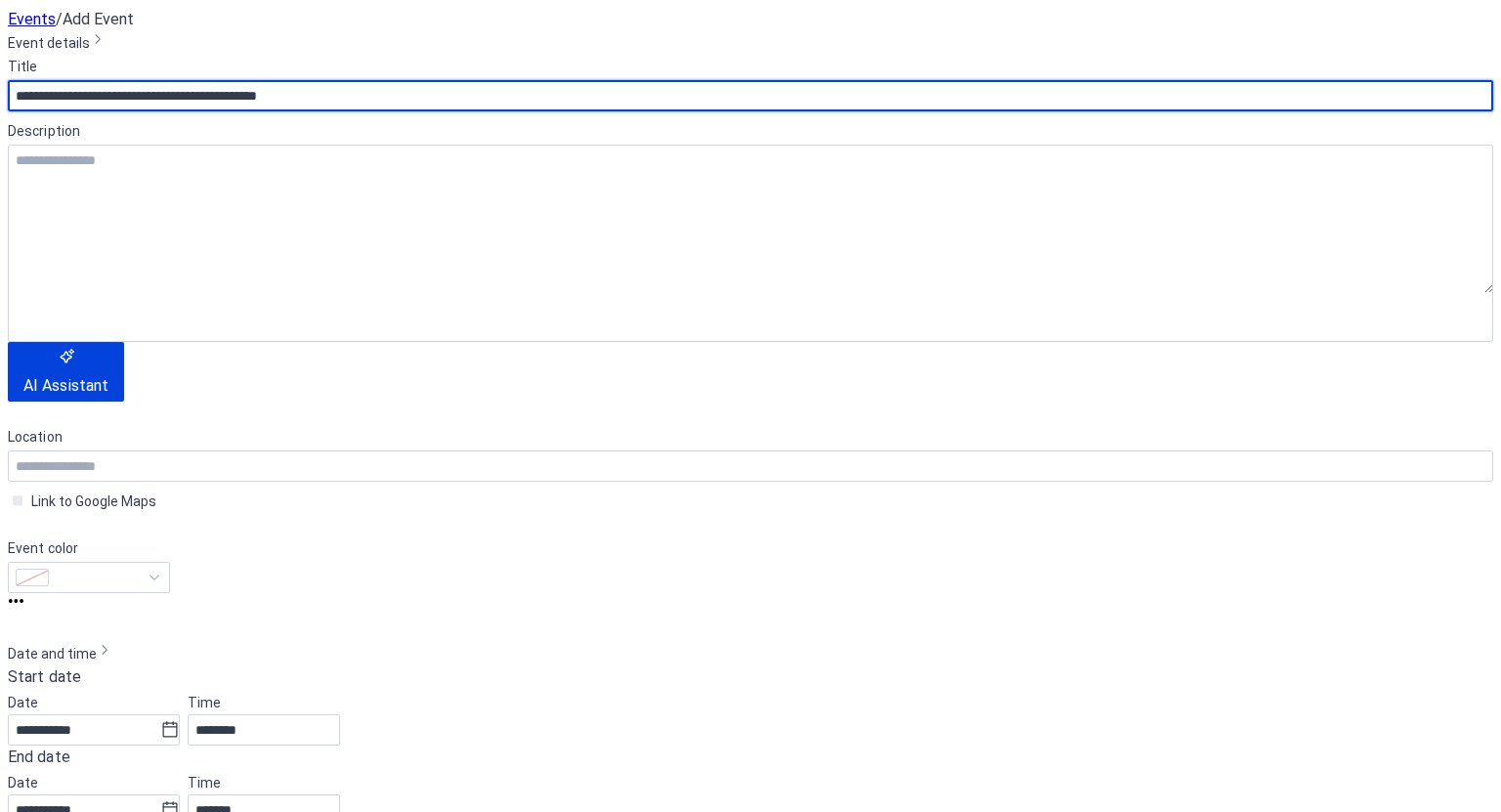 type on "**********" 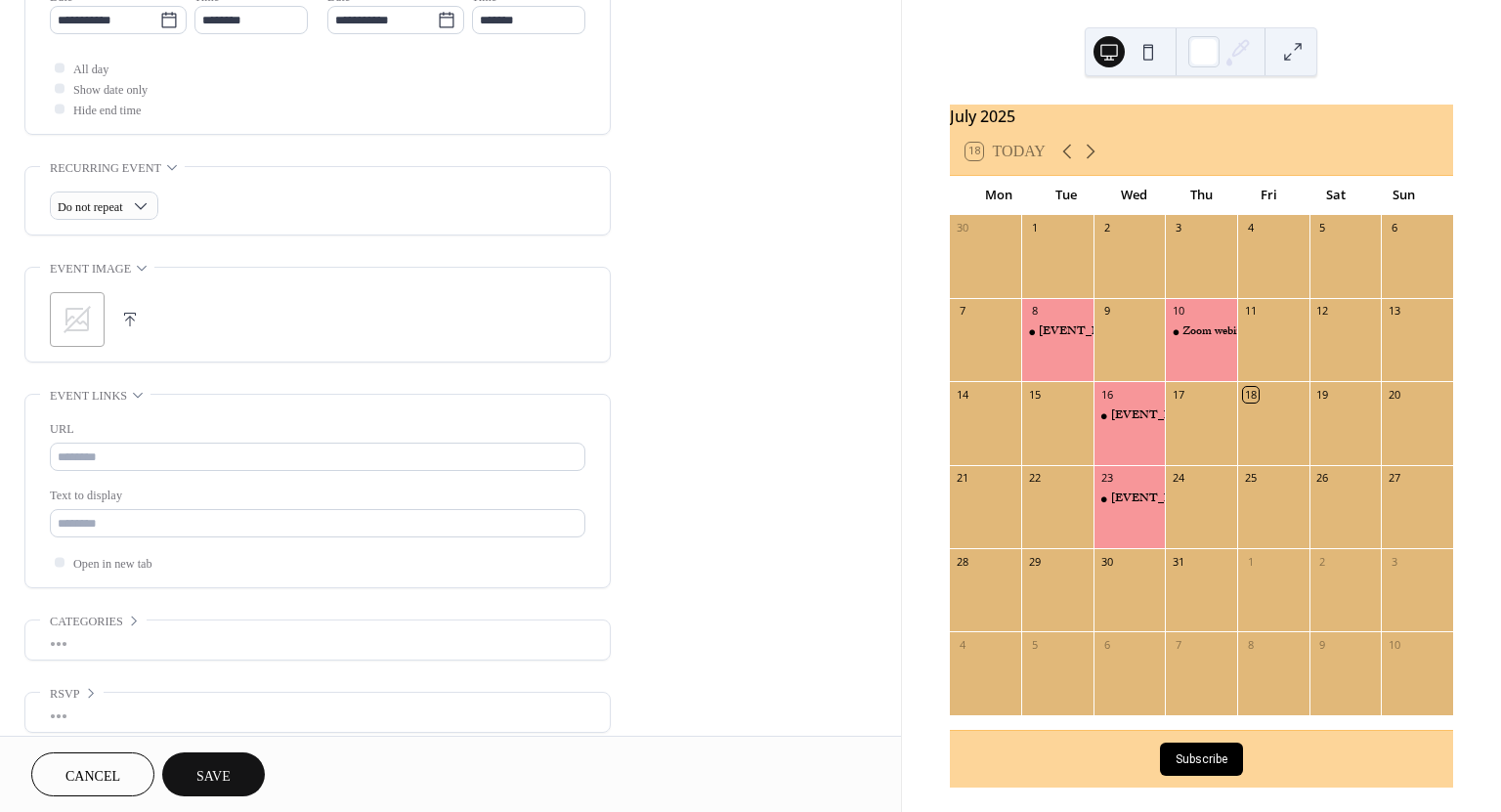 scroll, scrollTop: 710, scrollLeft: 0, axis: vertical 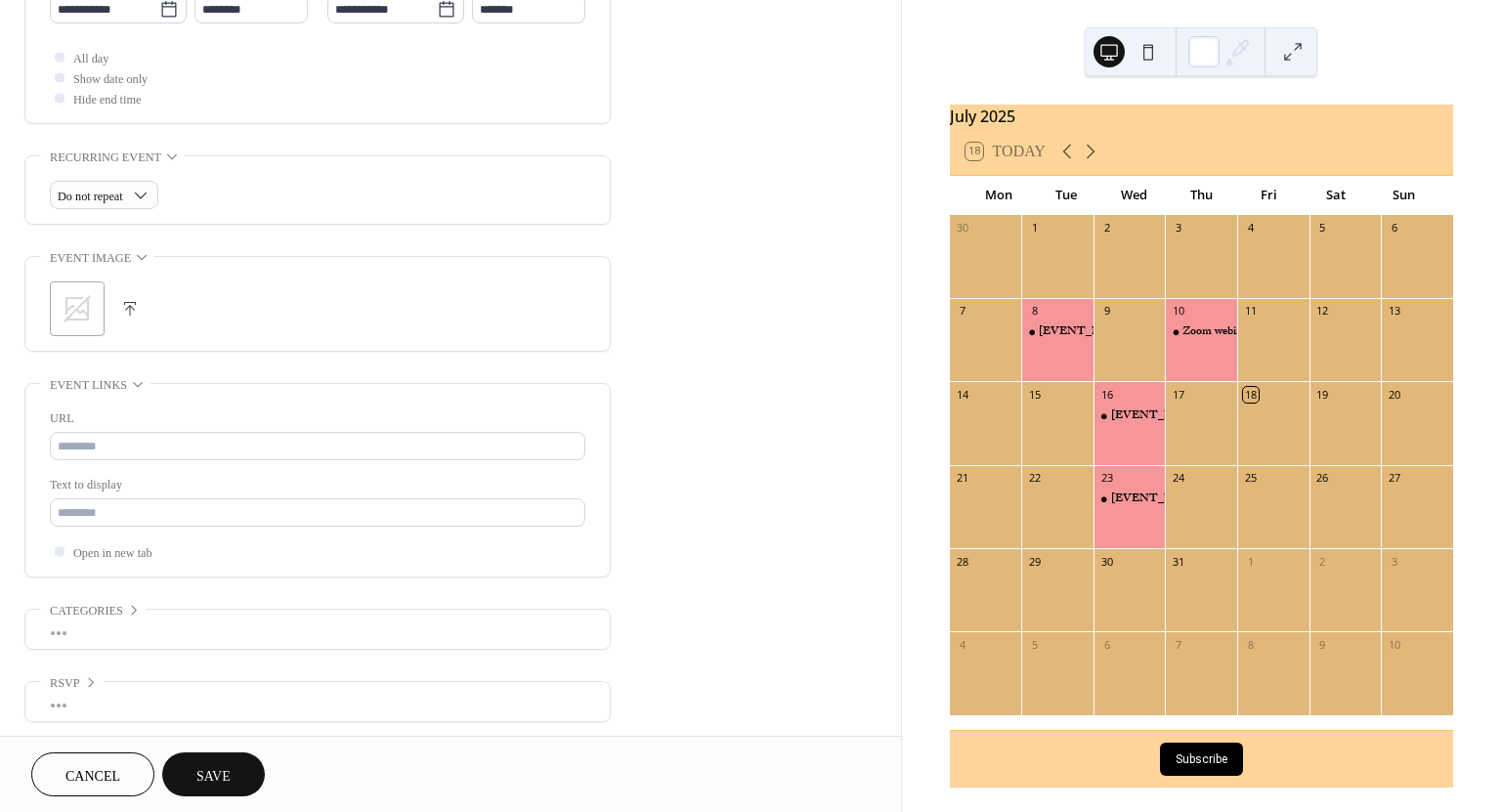 click on "URL" at bounding box center [316, 418] 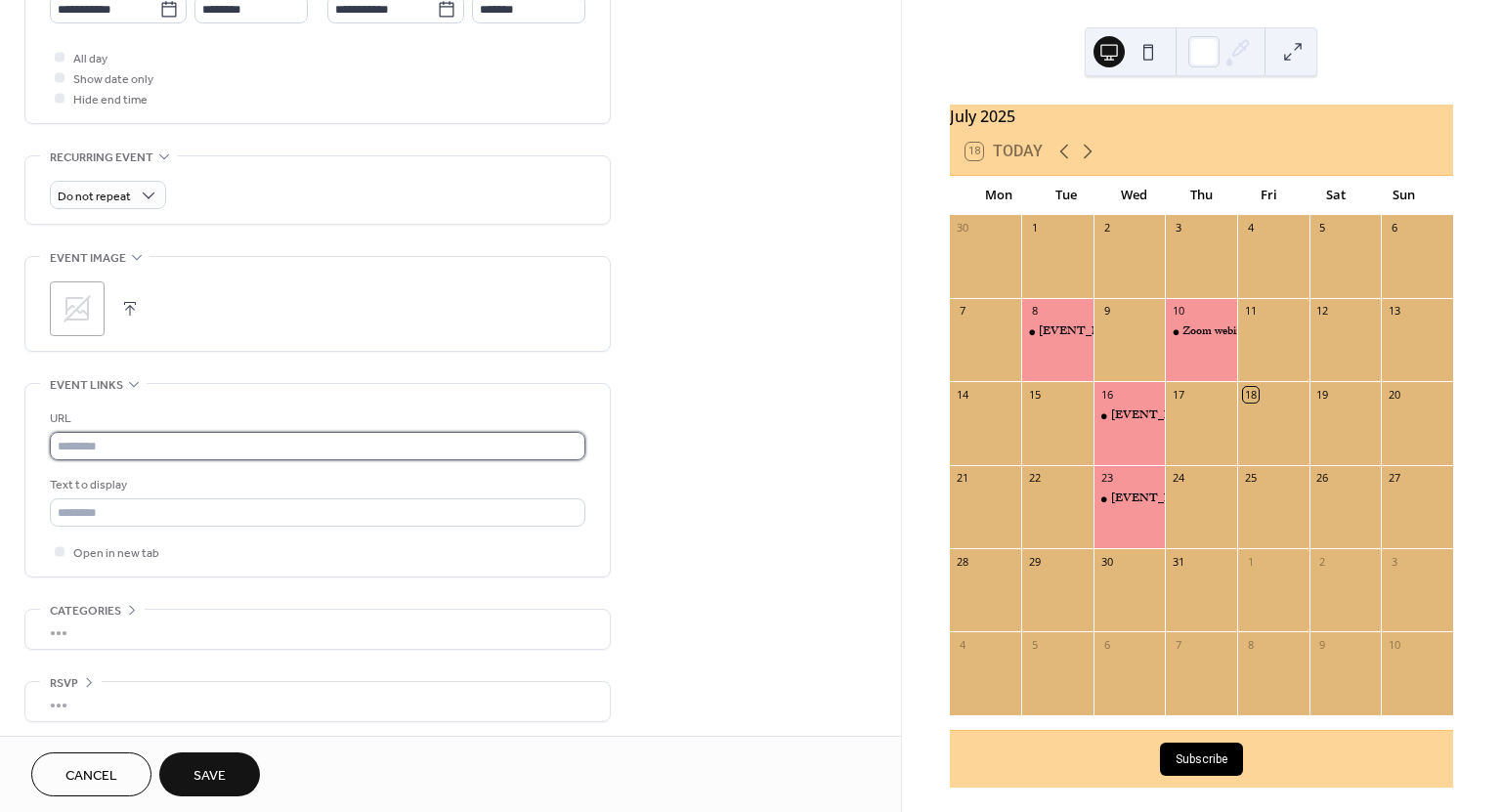 click at bounding box center [318, 446] 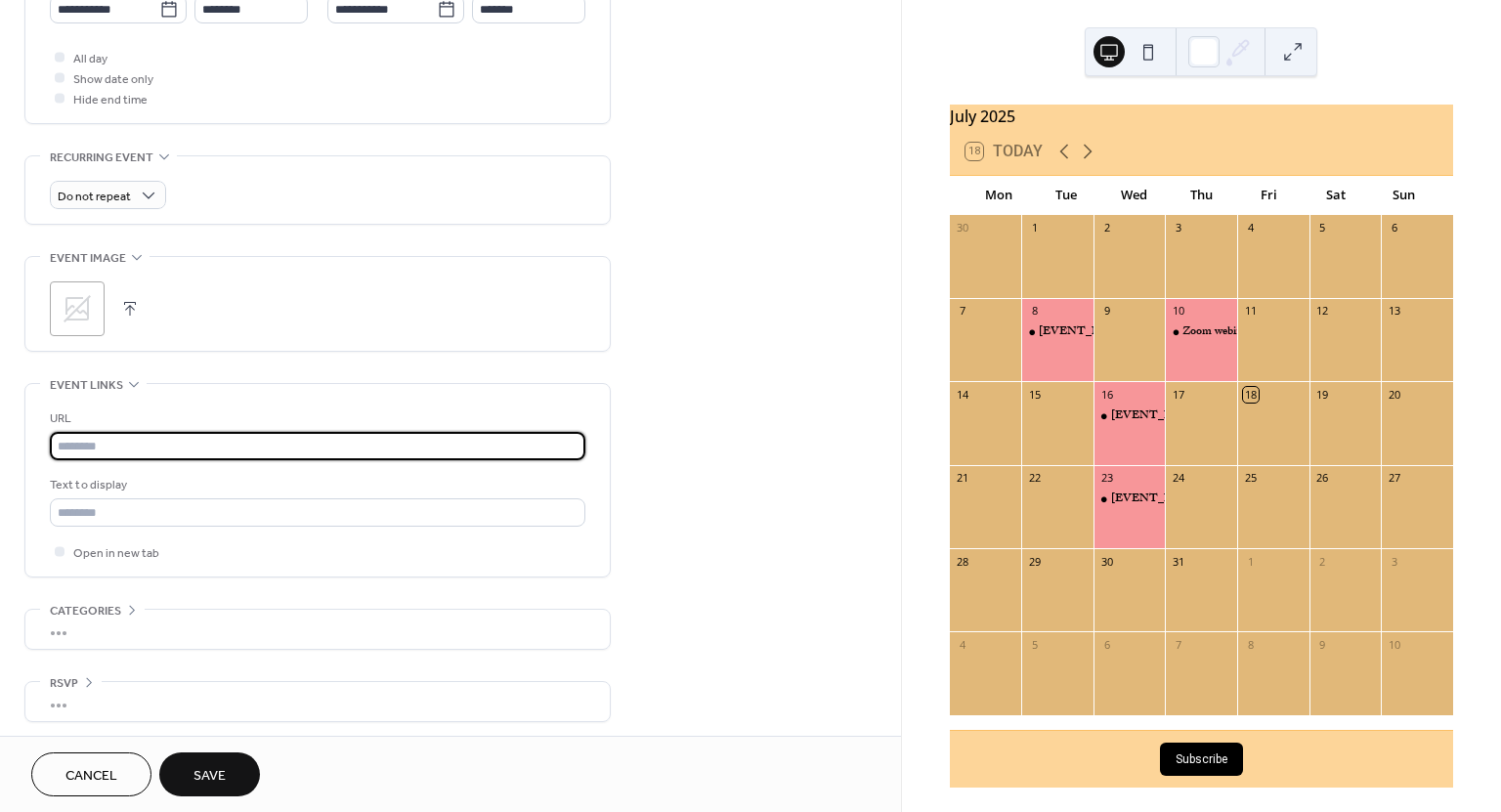 paste on "**********" 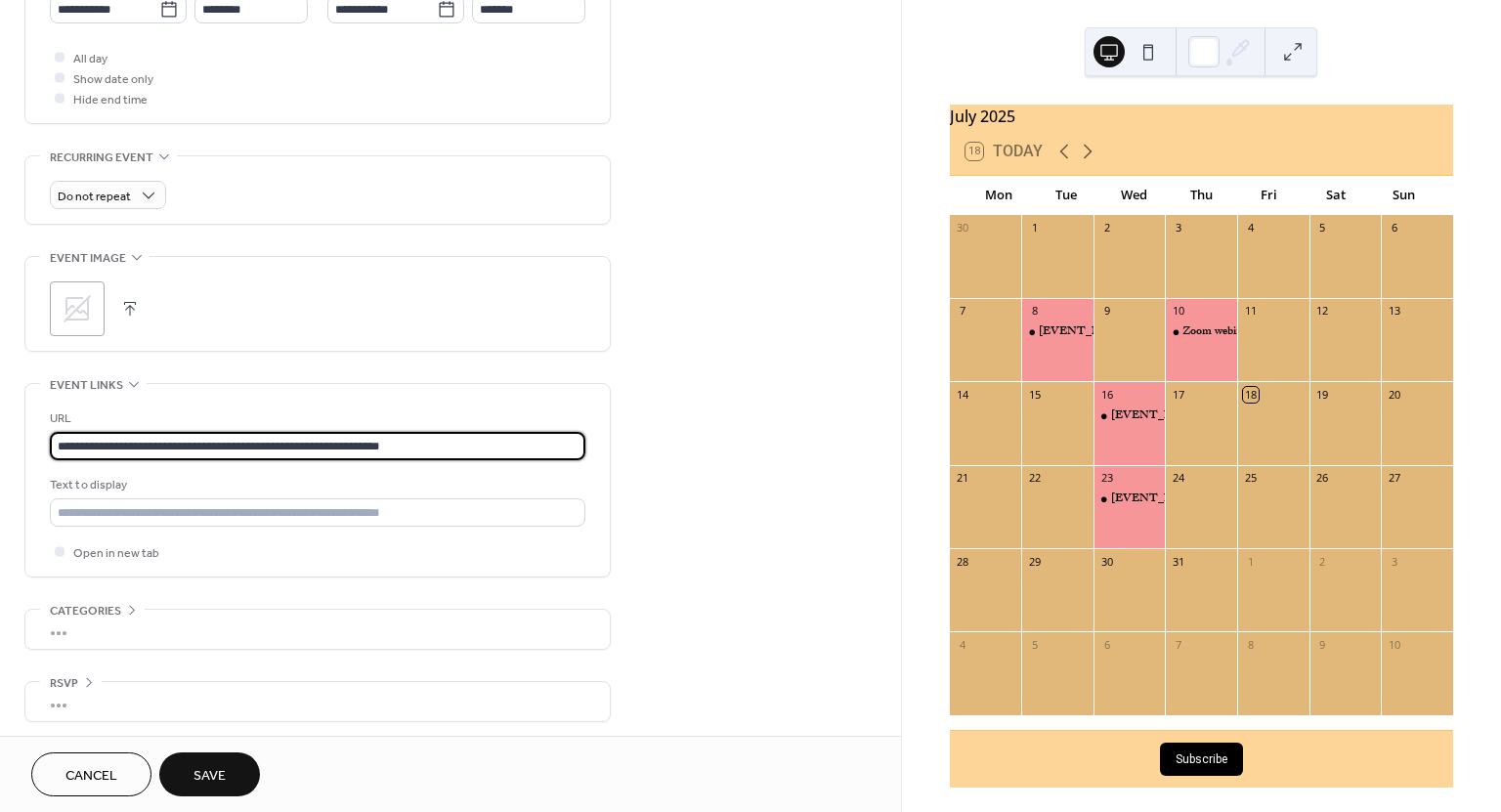 type on "**********" 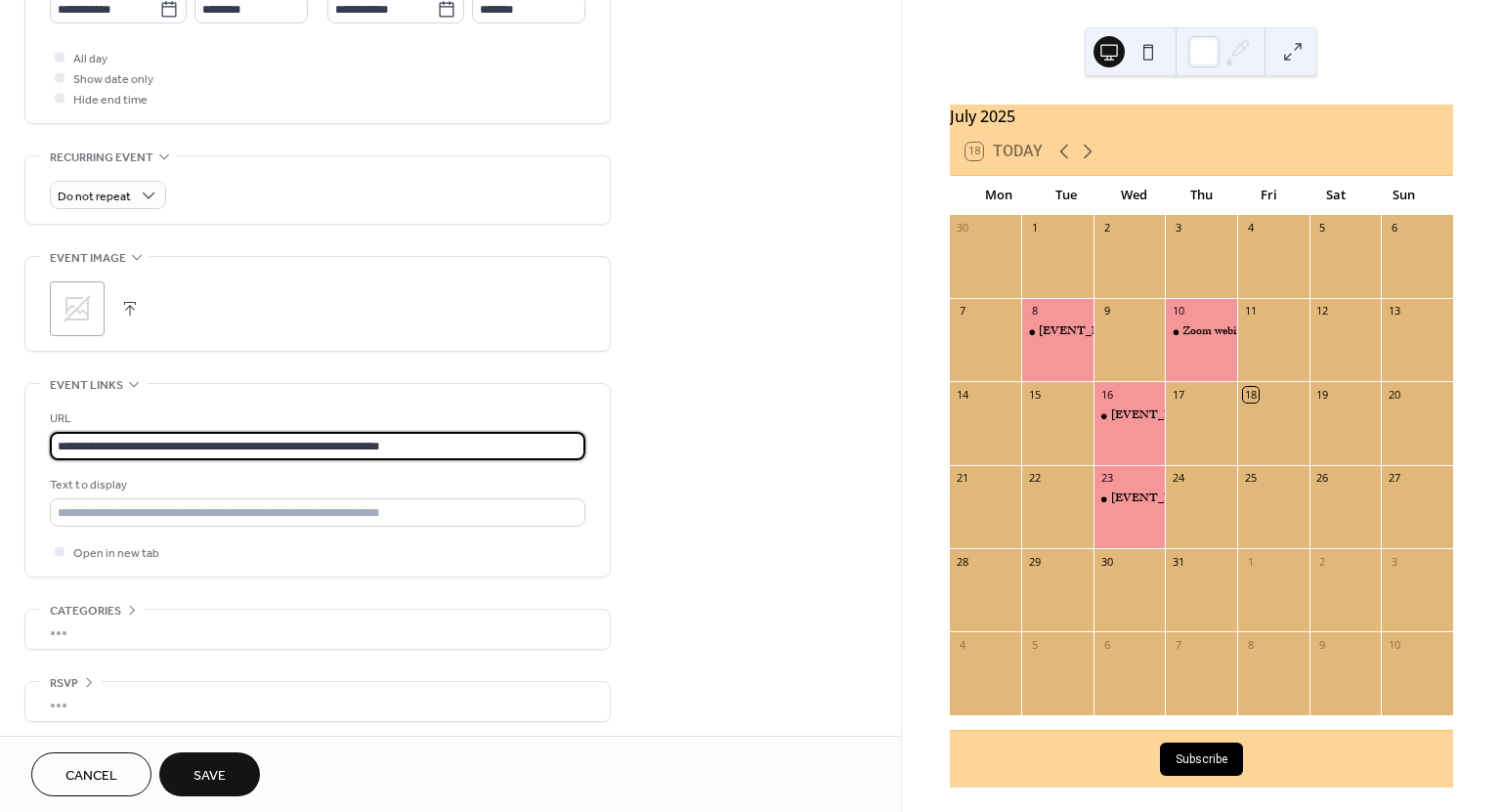 click on "**********" at bounding box center [318, 480] 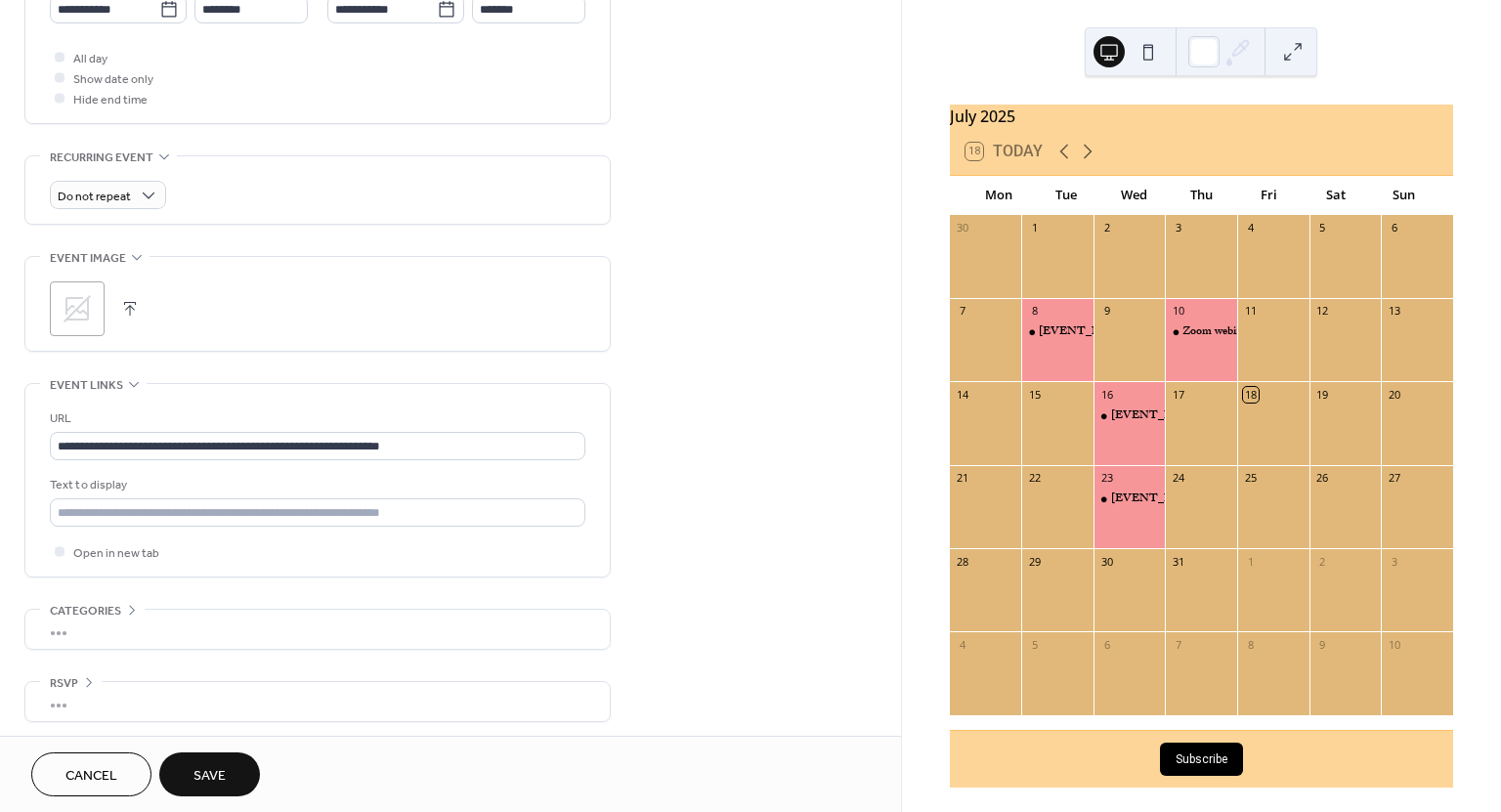 click 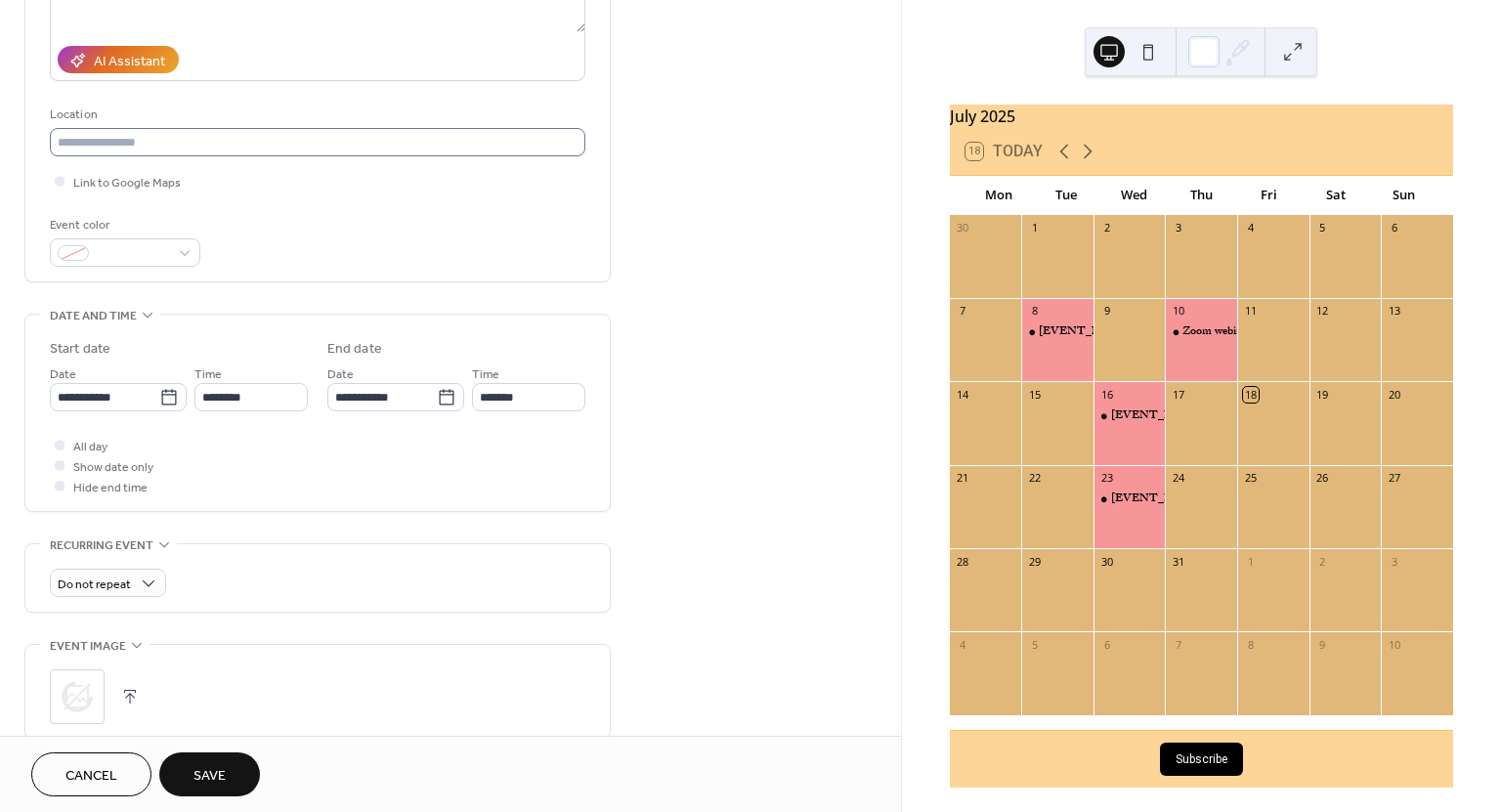 scroll, scrollTop: 321, scrollLeft: 0, axis: vertical 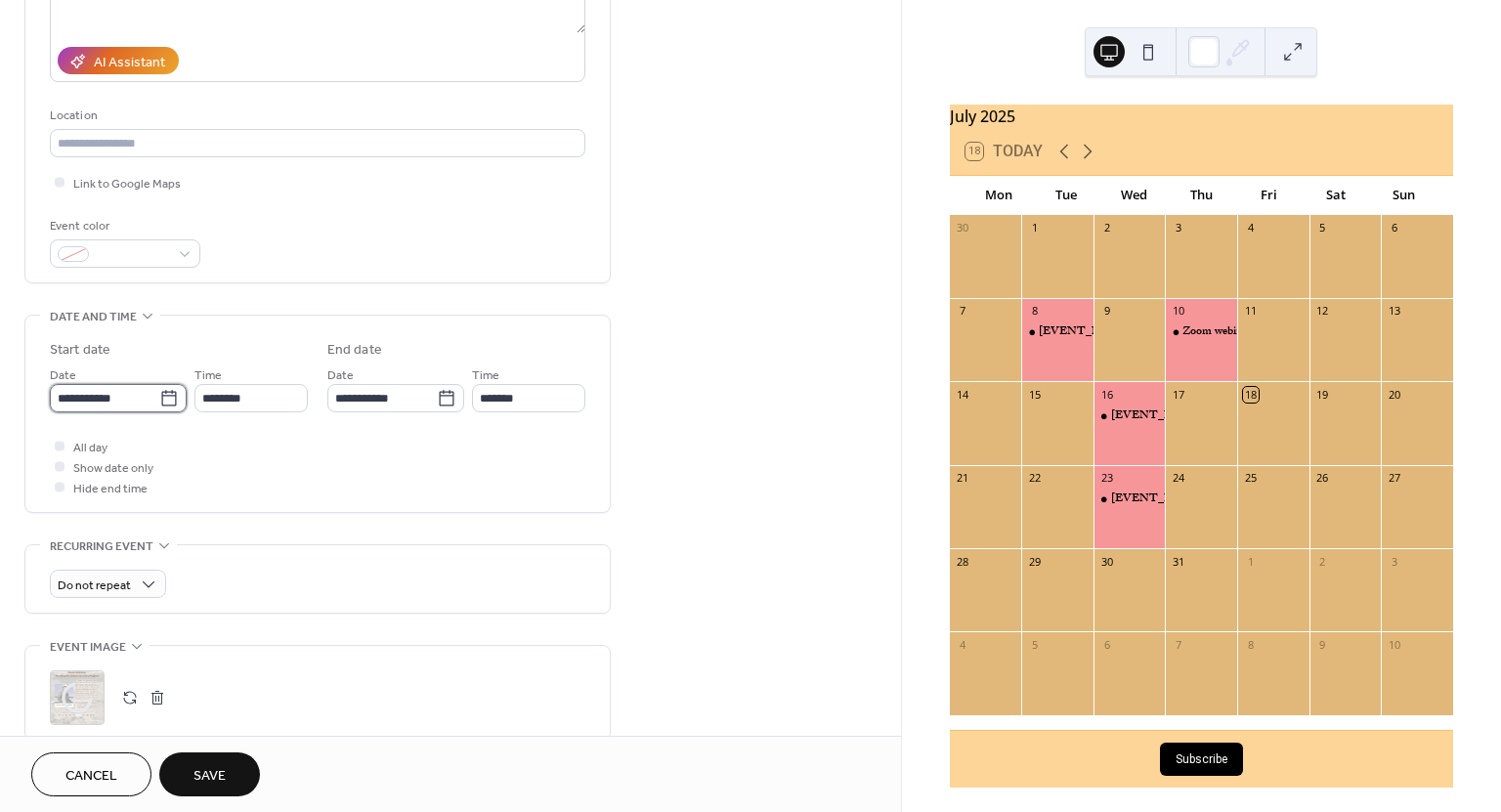 click on "**********" at bounding box center (105, 398) 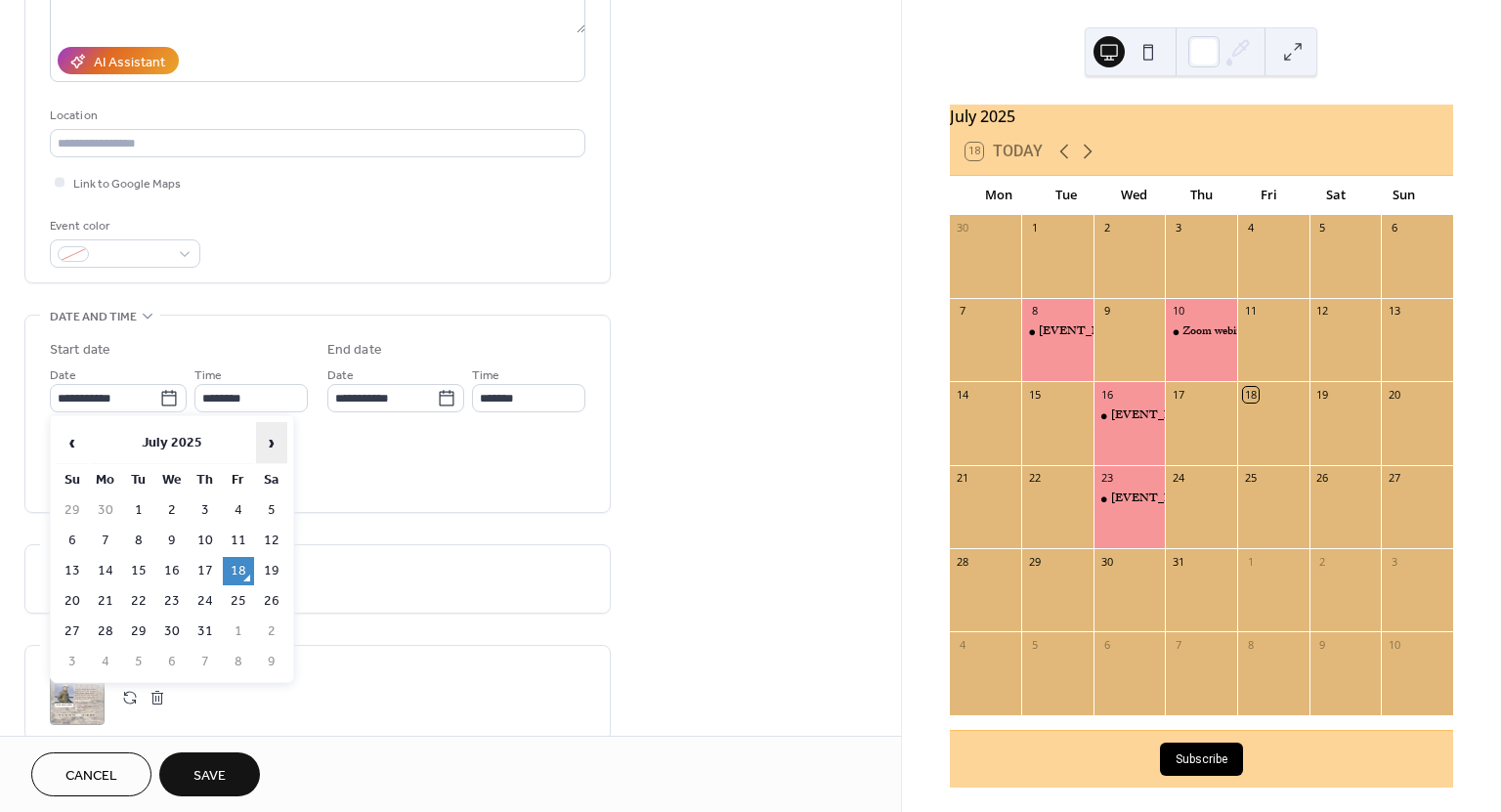 click on "›" at bounding box center [272, 443] 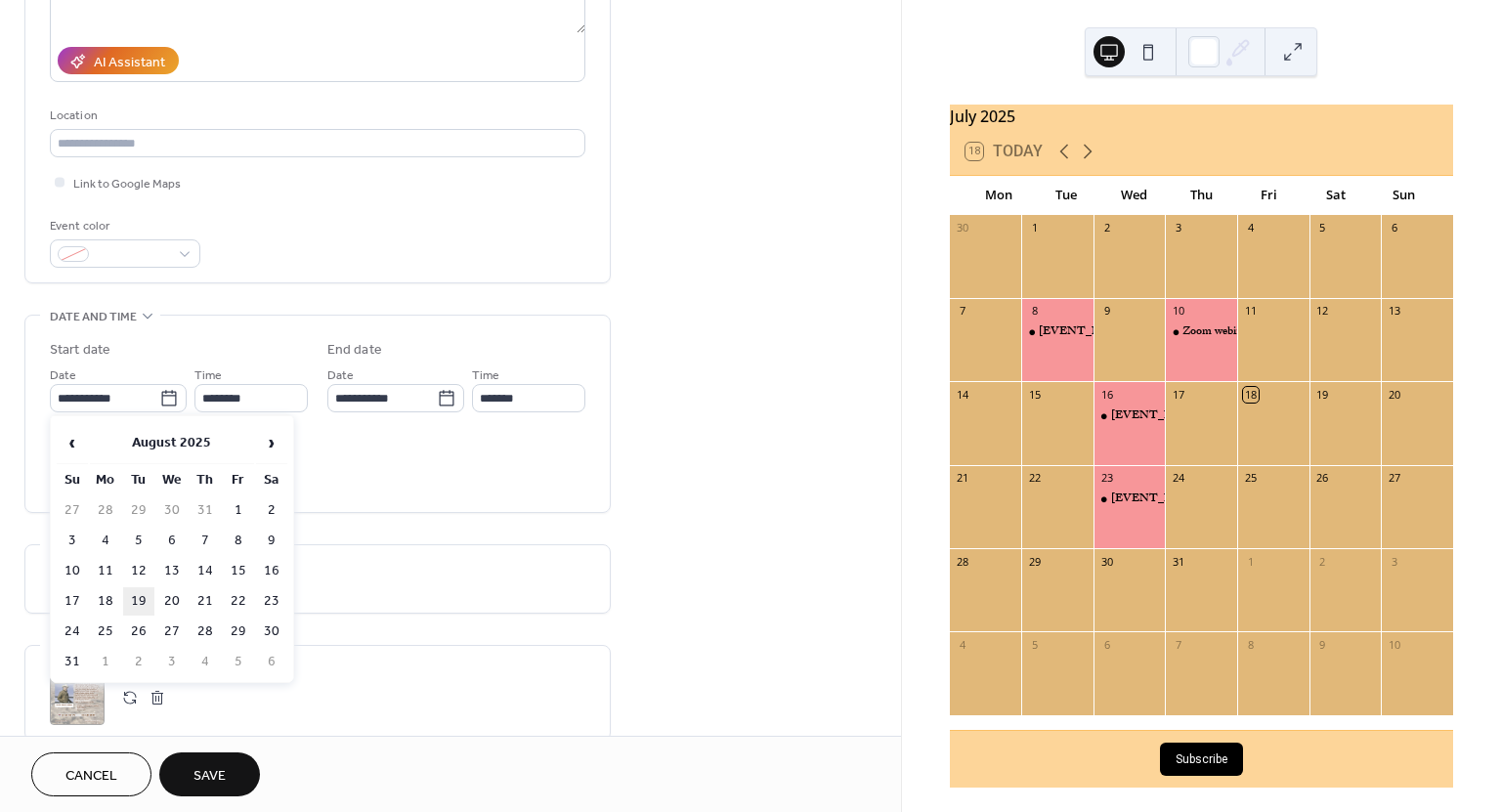 click on "19" at bounding box center [139, 601] 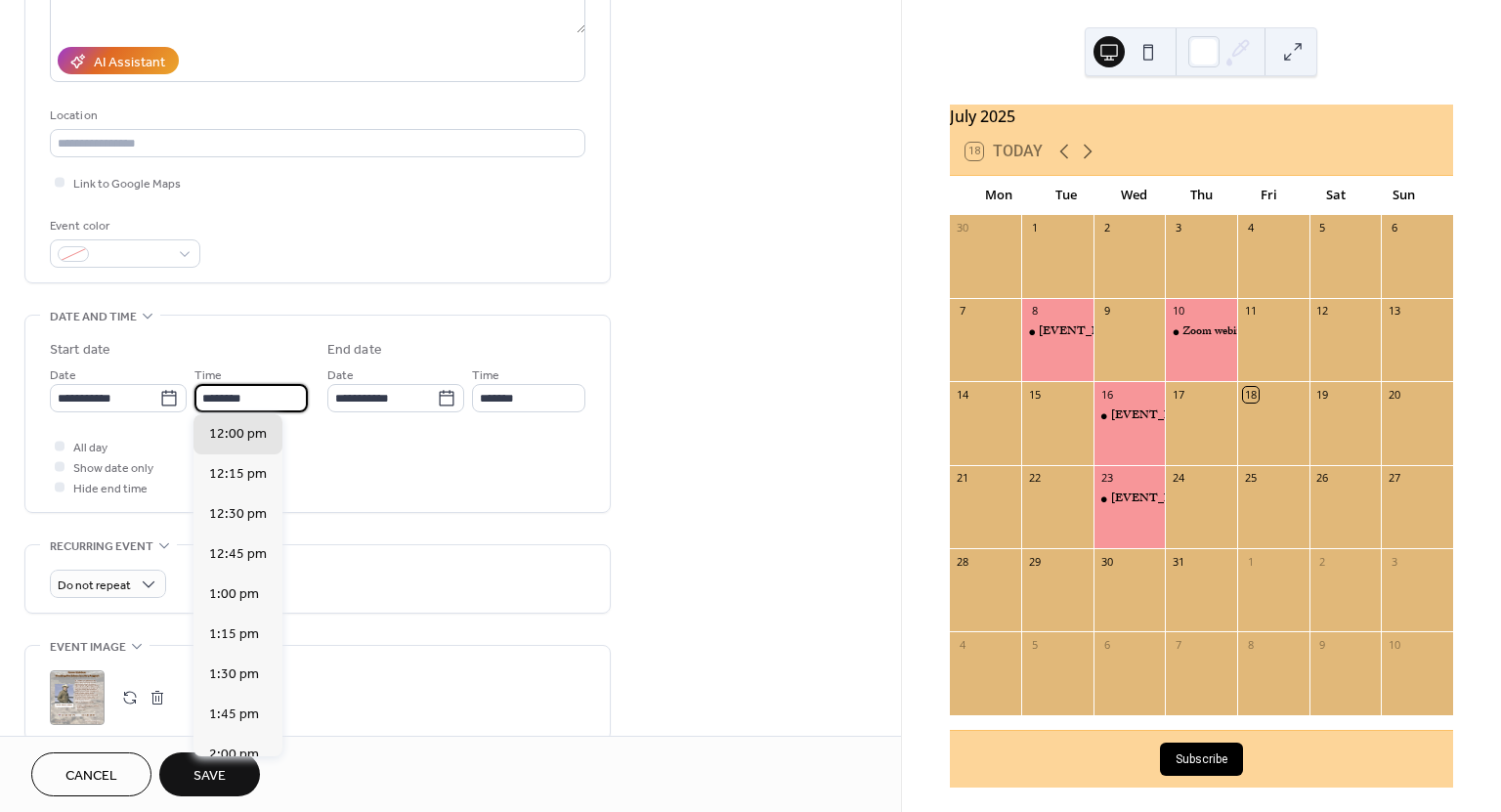 click on "********" at bounding box center (251, 398) 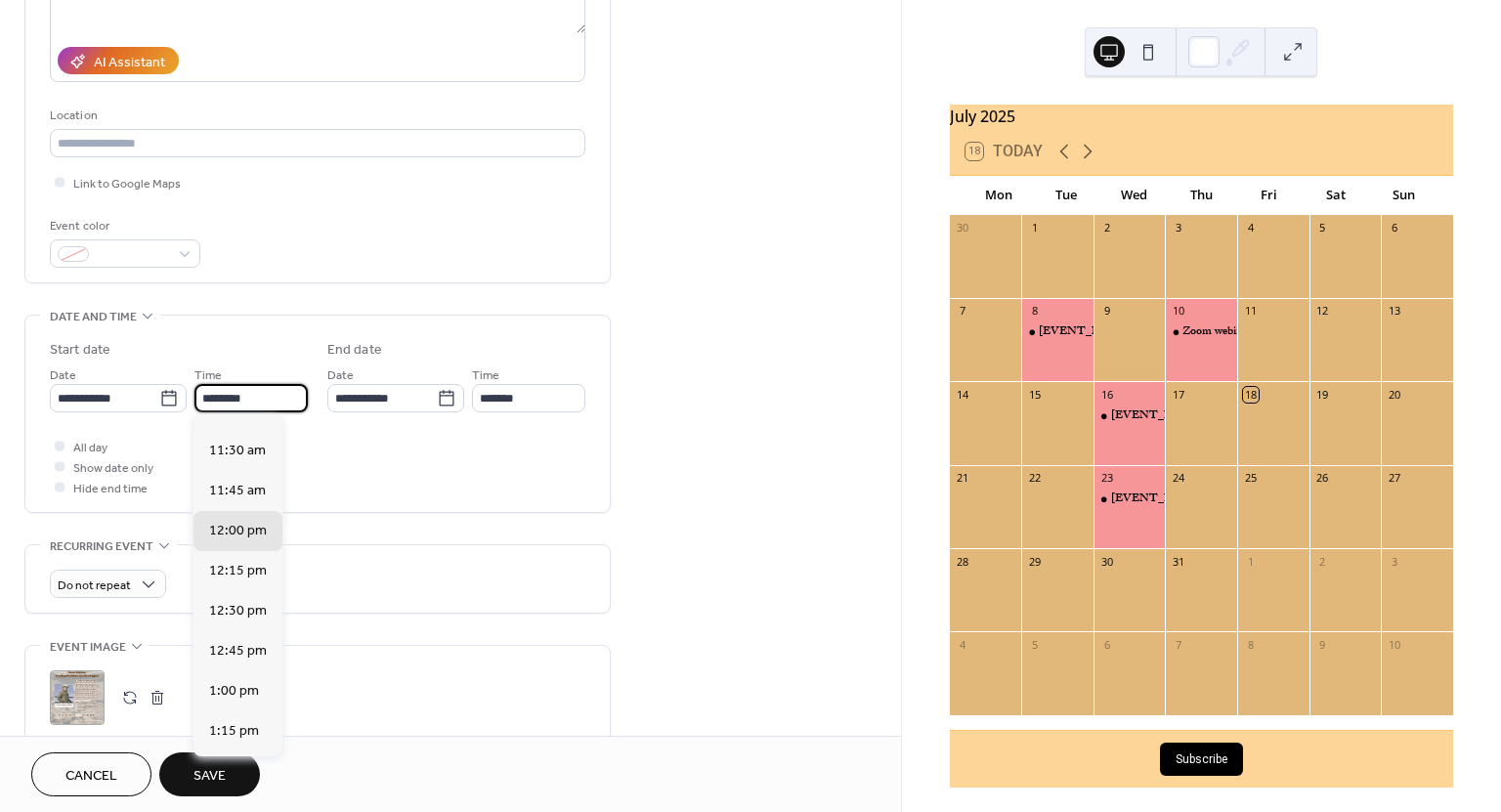 scroll, scrollTop: 1825, scrollLeft: 0, axis: vertical 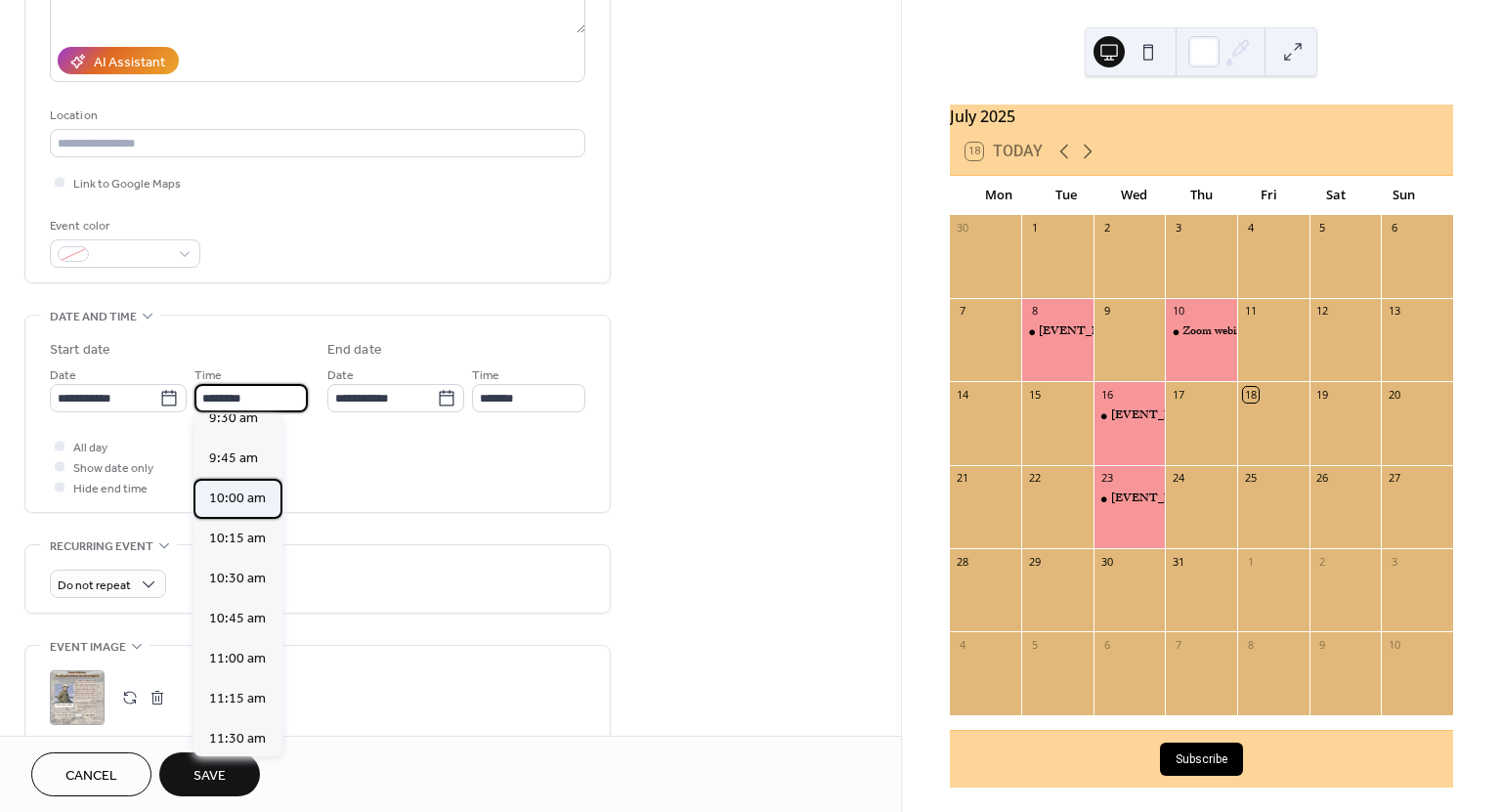 click on "12:00 am 12:15 am 12:30 am 12:45 am 1:00 am 1:15 am 1:30 am 1:45 am 2:00 am 2:15 am 2:30 am 2:45 am 3:00 am 3:15 am 3:30 am 3:45 am 4:00 am 4:15 am 4:30 am 4:45 am 5:00 am 5:15 am 5:30 am 5:45 am 6:00 am 6:15 am 6:30 am 6:45 am 7:00 am 7:15 am 7:30 am 7:45 am 8:00 am 8:15 am 8:30 am 8:45 am 9:00 am 9:15 am 9:30 am 9:45 am 10:00 am 10:15 am 10:30 am 10:45 am 11:00 am 11:15 am 11:30 am 11:45 am 12:00 pm 12:15 pm 12:30 pm 12:45 pm 1:00 pm 1:15 pm 1:30 pm 1:45 pm 2:00 pm 2:15 pm 2:30 pm 2:45 pm 3:00 pm 3:15 pm 3:30 pm 3:45 pm 4:00 pm 4:15 pm 4:30 pm 4:45 pm 5:00 pm 5:15 pm 5:30 pm 5:45 pm 6:00 pm 6:15 pm 6:30 pm 6:45 pm 7:00 pm 7:15 pm 7:30 pm 7:45 pm 8:00 pm 8:15 pm 8:30 pm 8:45 pm 9:00 pm 9:15 pm 9:30 pm 9:45 pm 10:00 pm 10:15 pm 10:30 pm 10:45 pm 11:00 pm 11:15 pm 11:30 pm 11:45 pm" at bounding box center [237, 585] 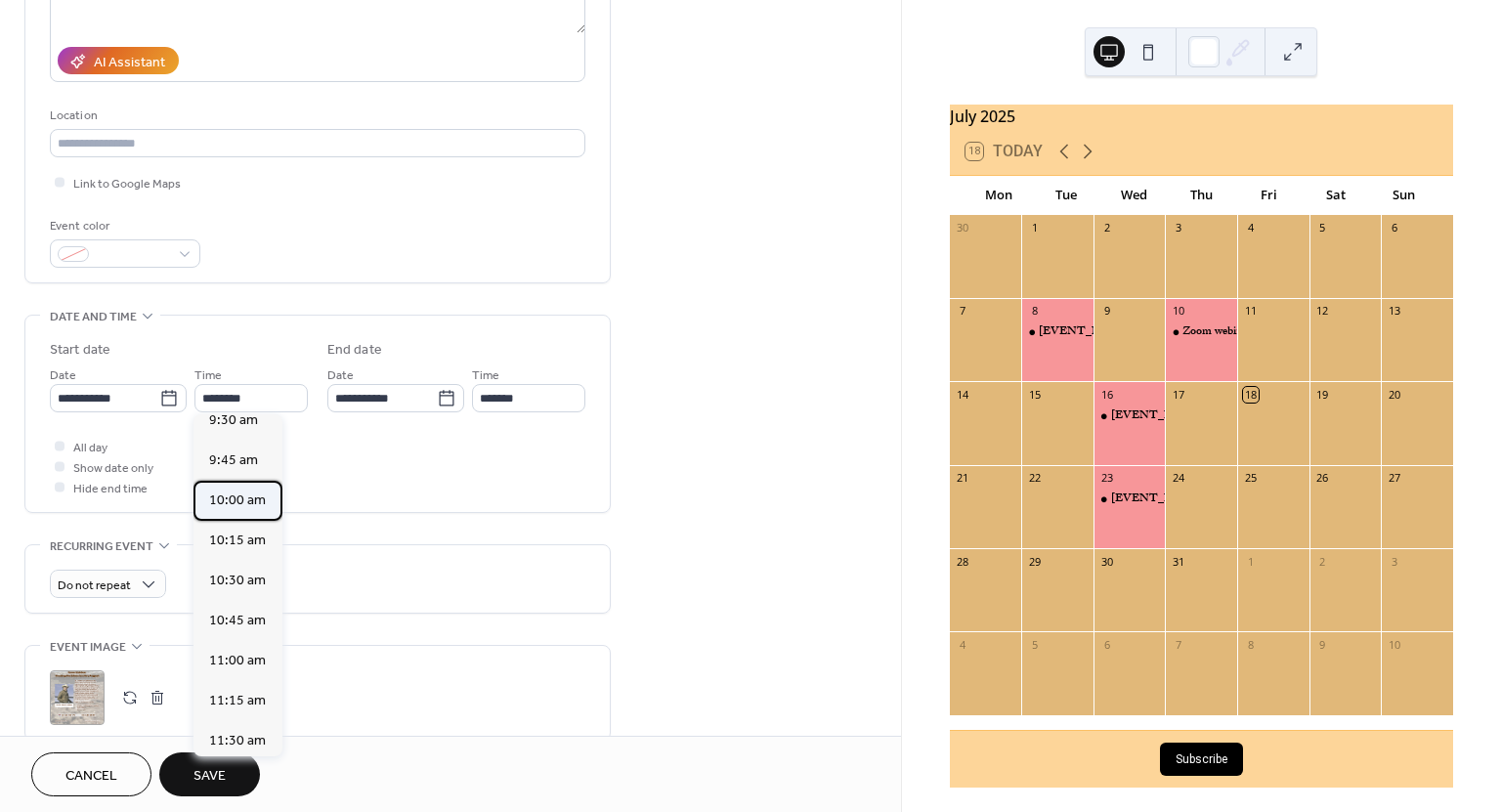 scroll, scrollTop: 1534, scrollLeft: 0, axis: vertical 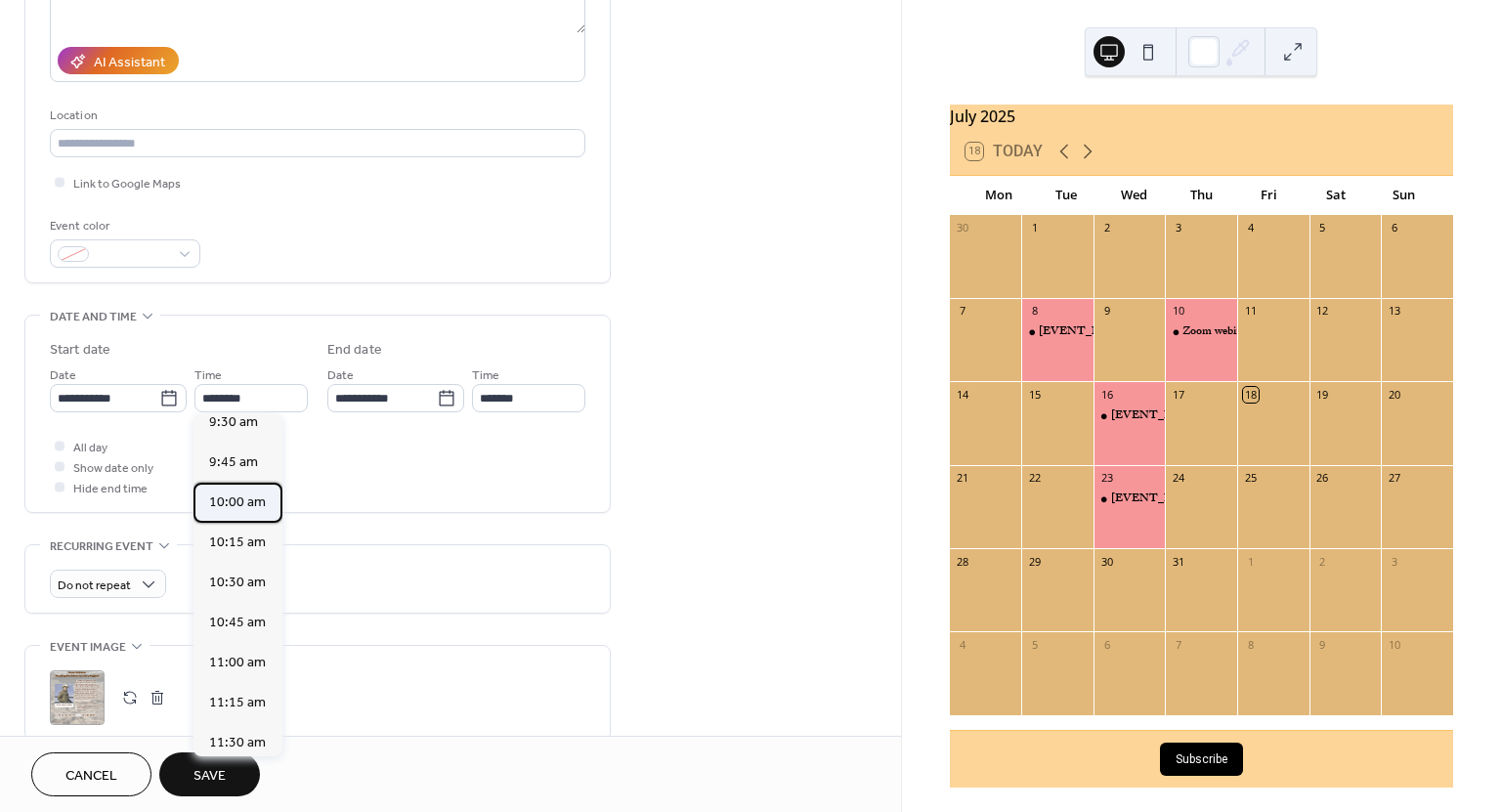 click on "10:00 am" at bounding box center (237, 502) 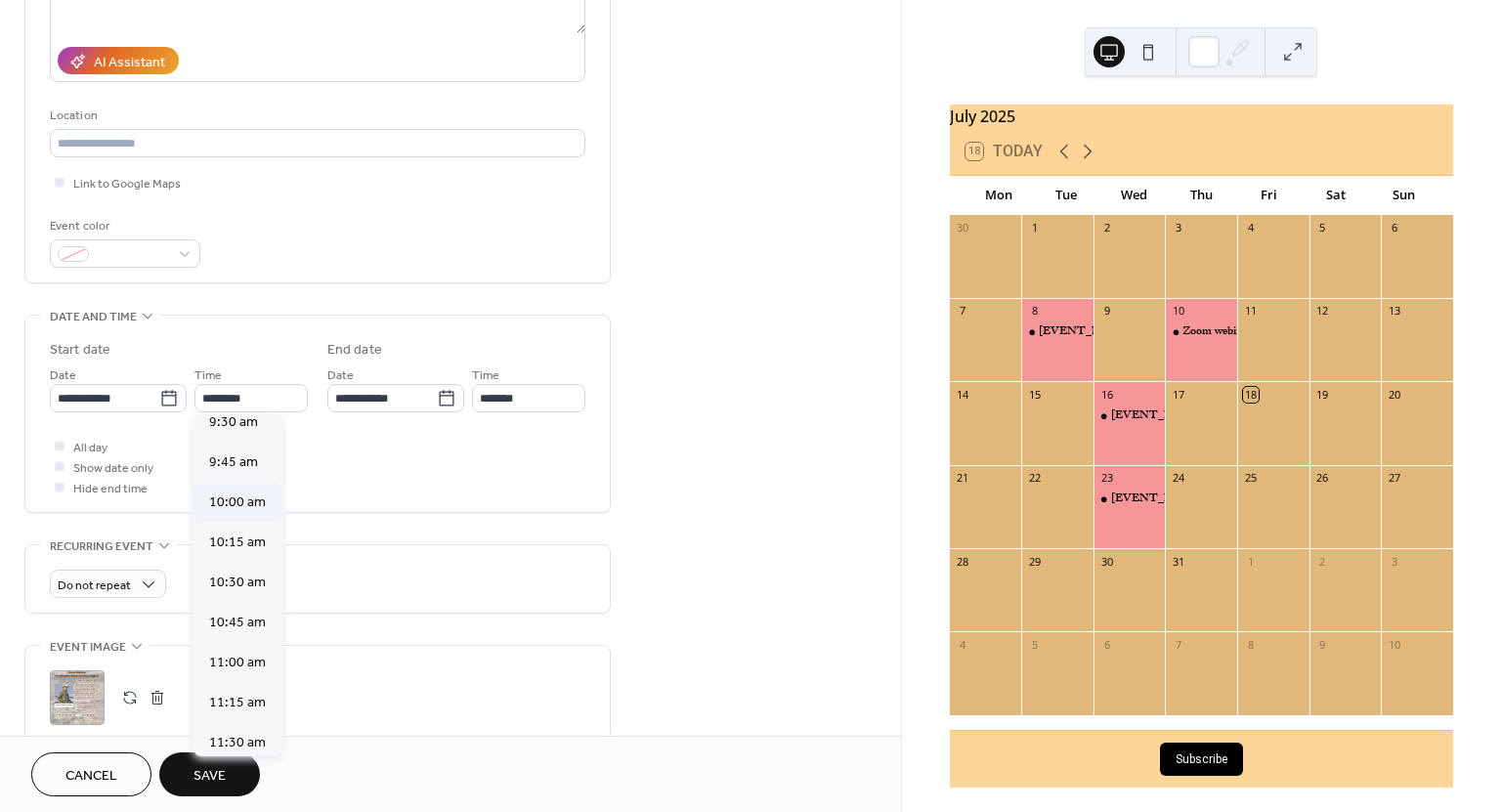 type on "********" 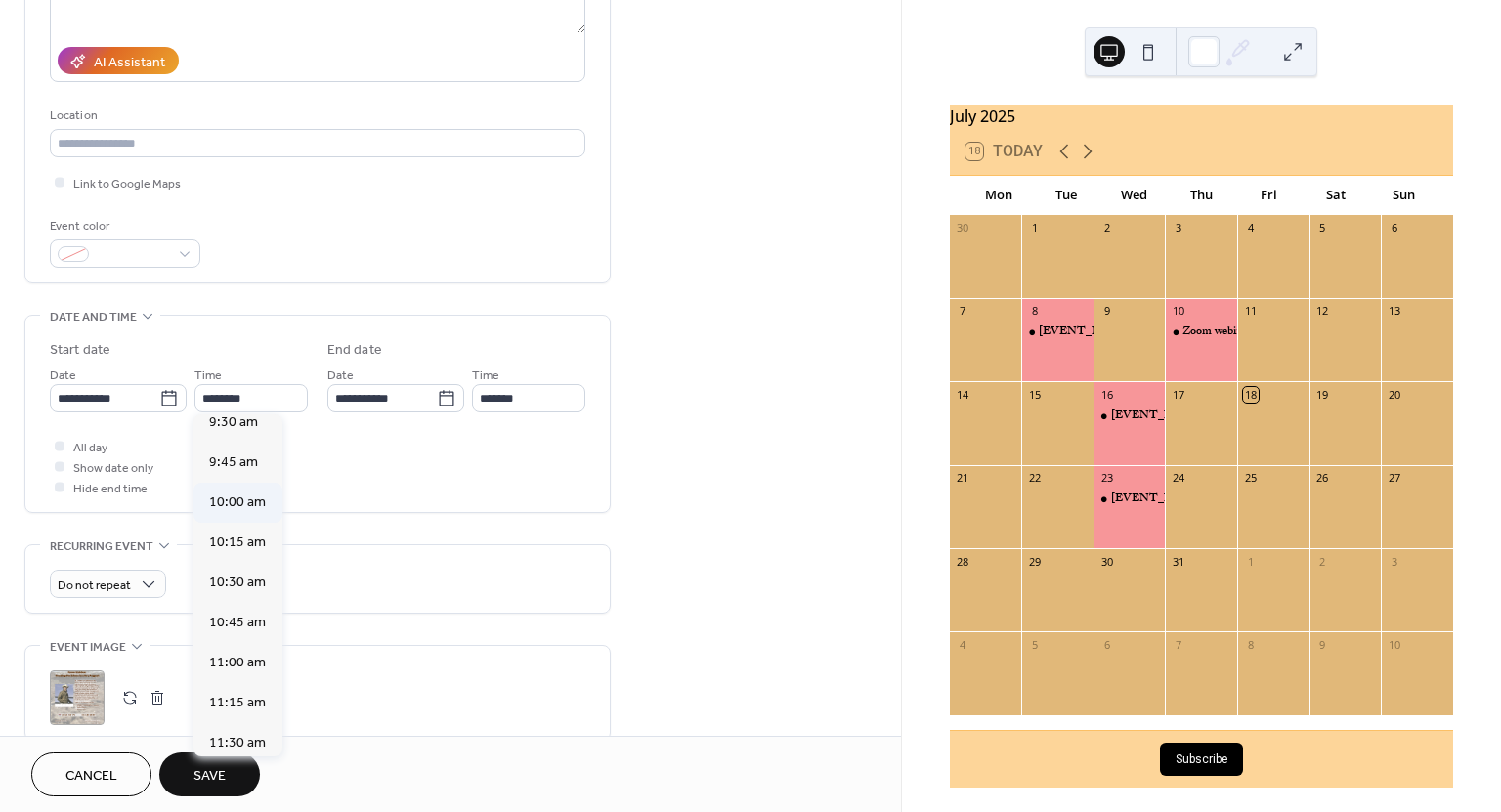 type on "********" 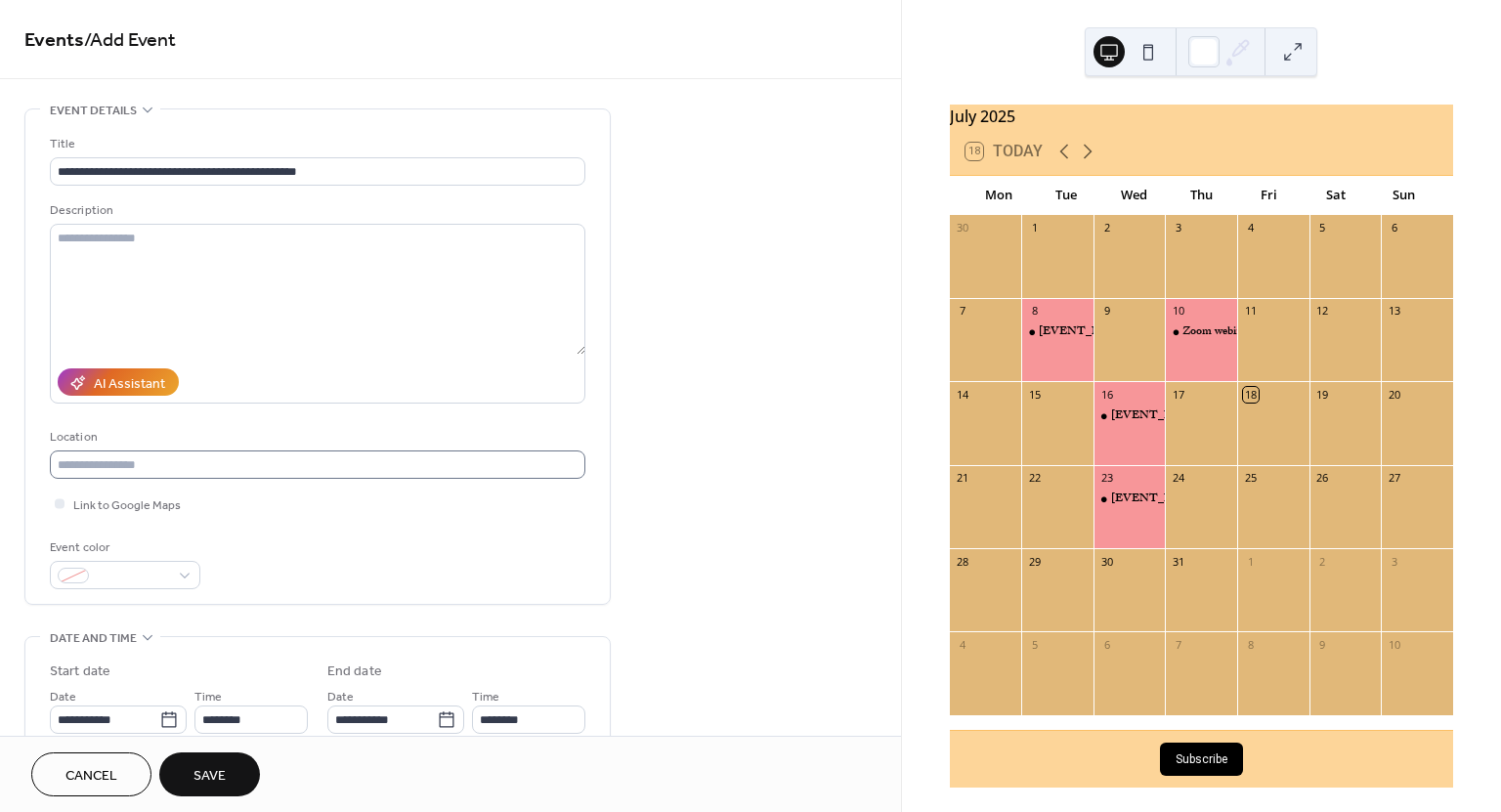 scroll, scrollTop: 0, scrollLeft: 0, axis: both 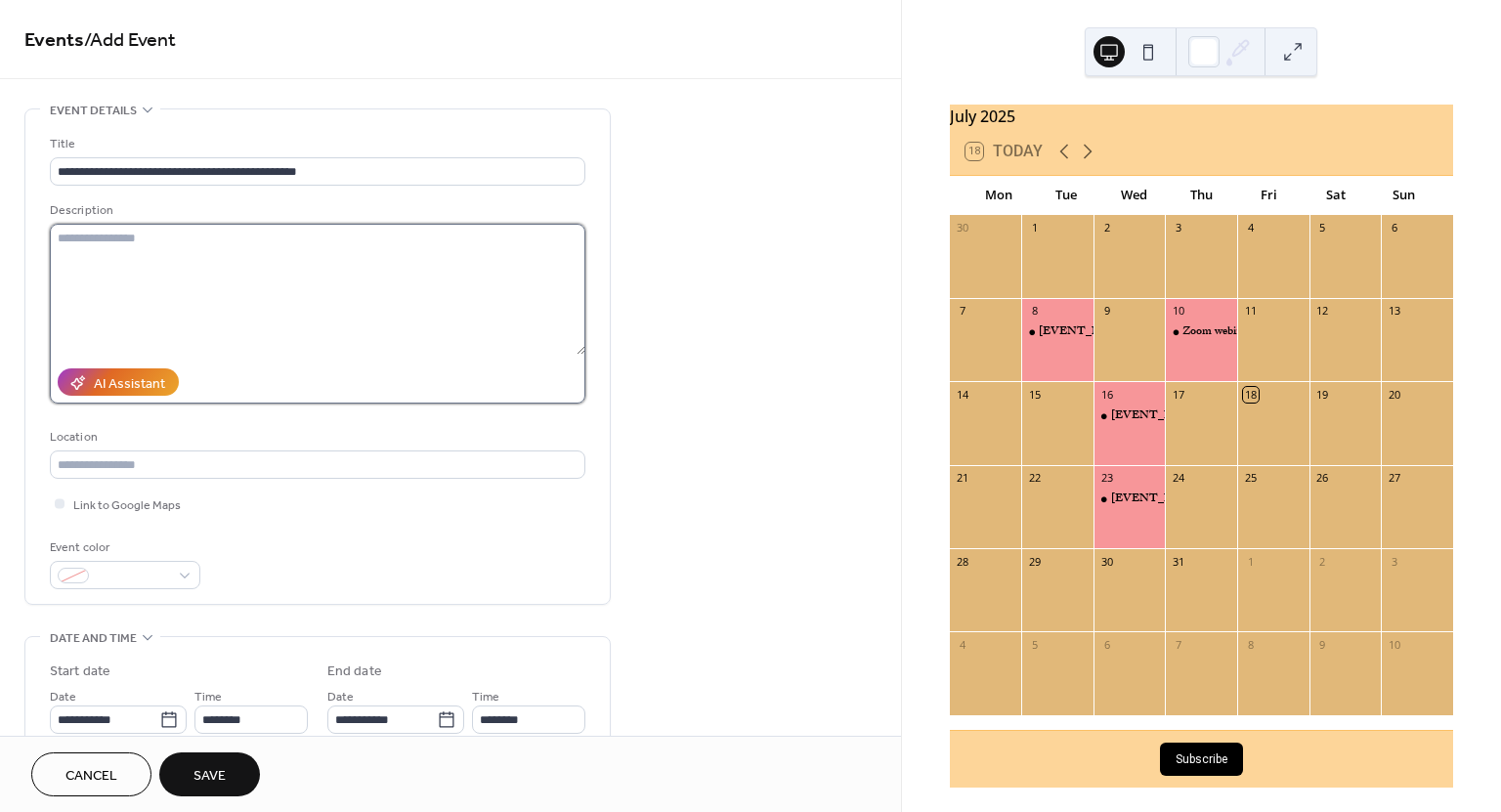 click at bounding box center (318, 289) 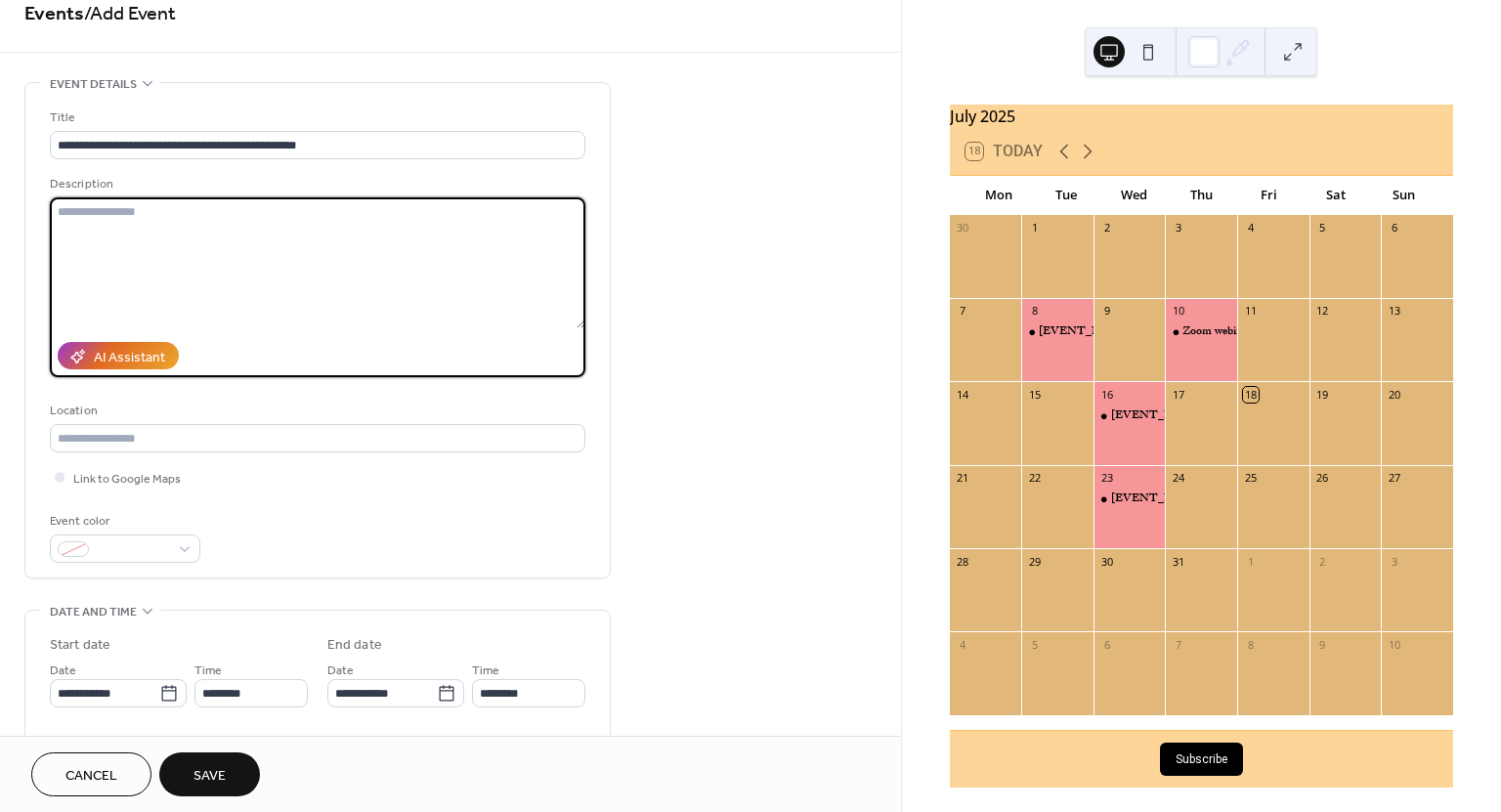 scroll, scrollTop: 0, scrollLeft: 0, axis: both 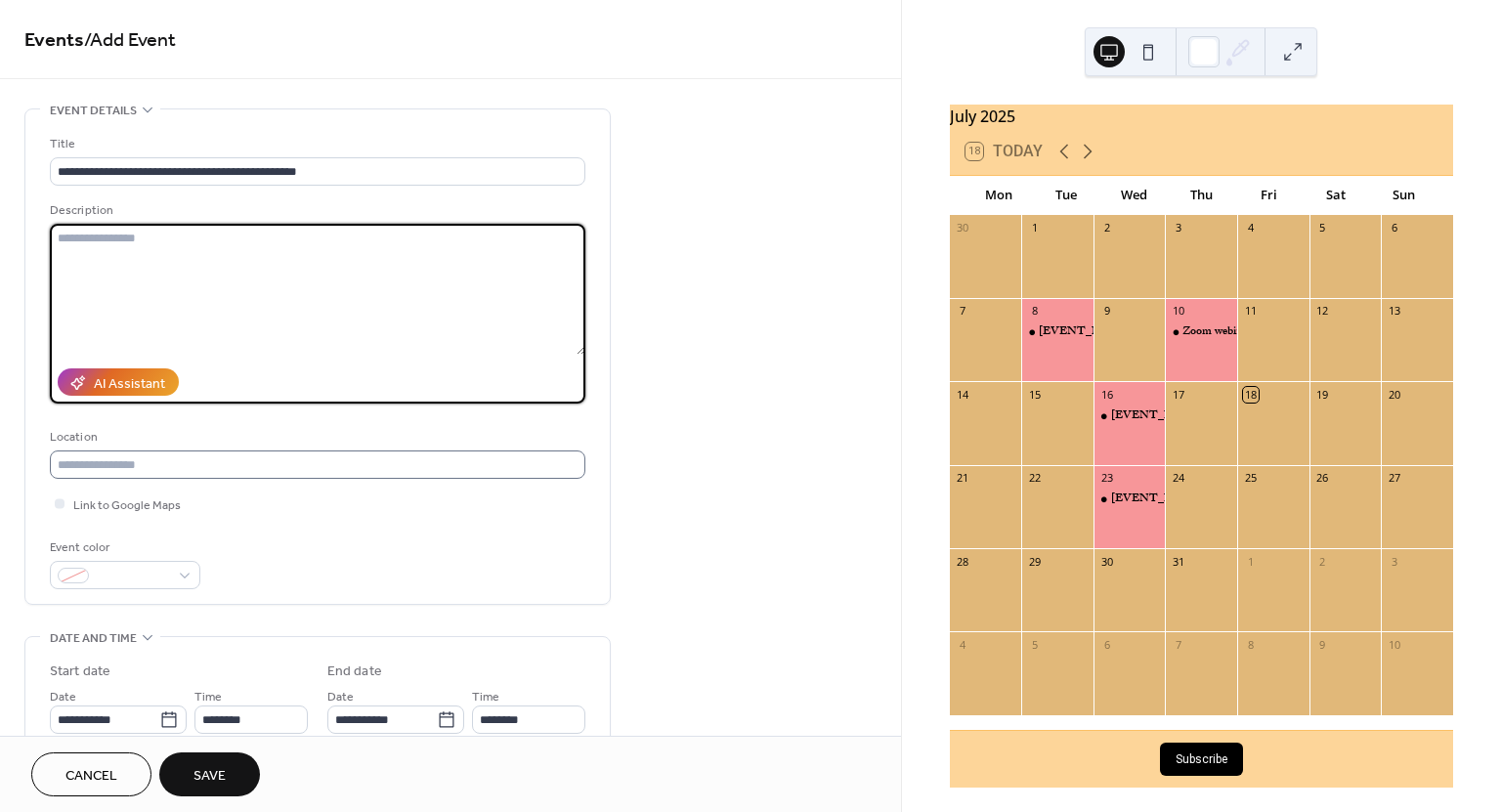 paste on "**********" 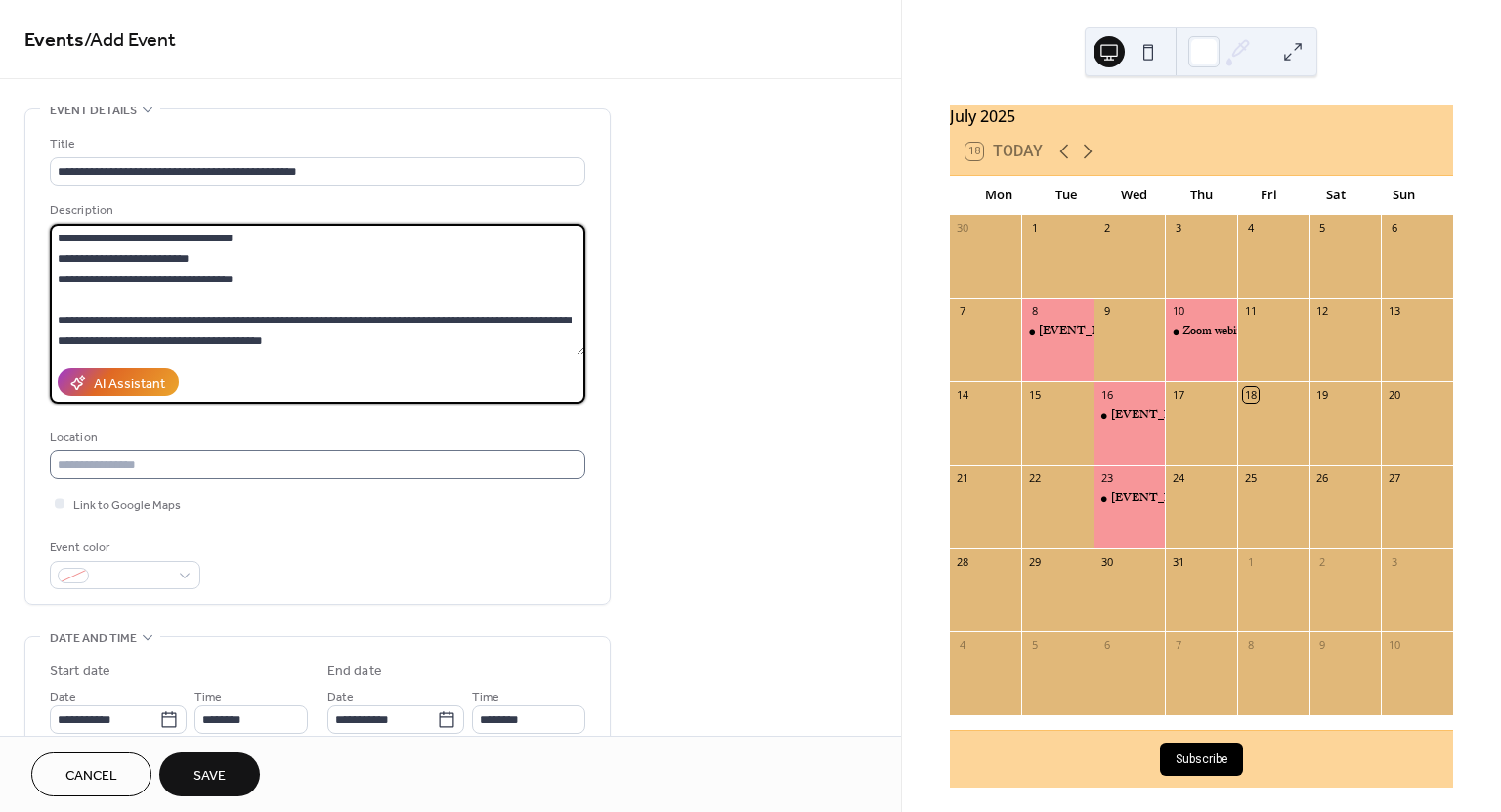 scroll, scrollTop: 182, scrollLeft: 0, axis: vertical 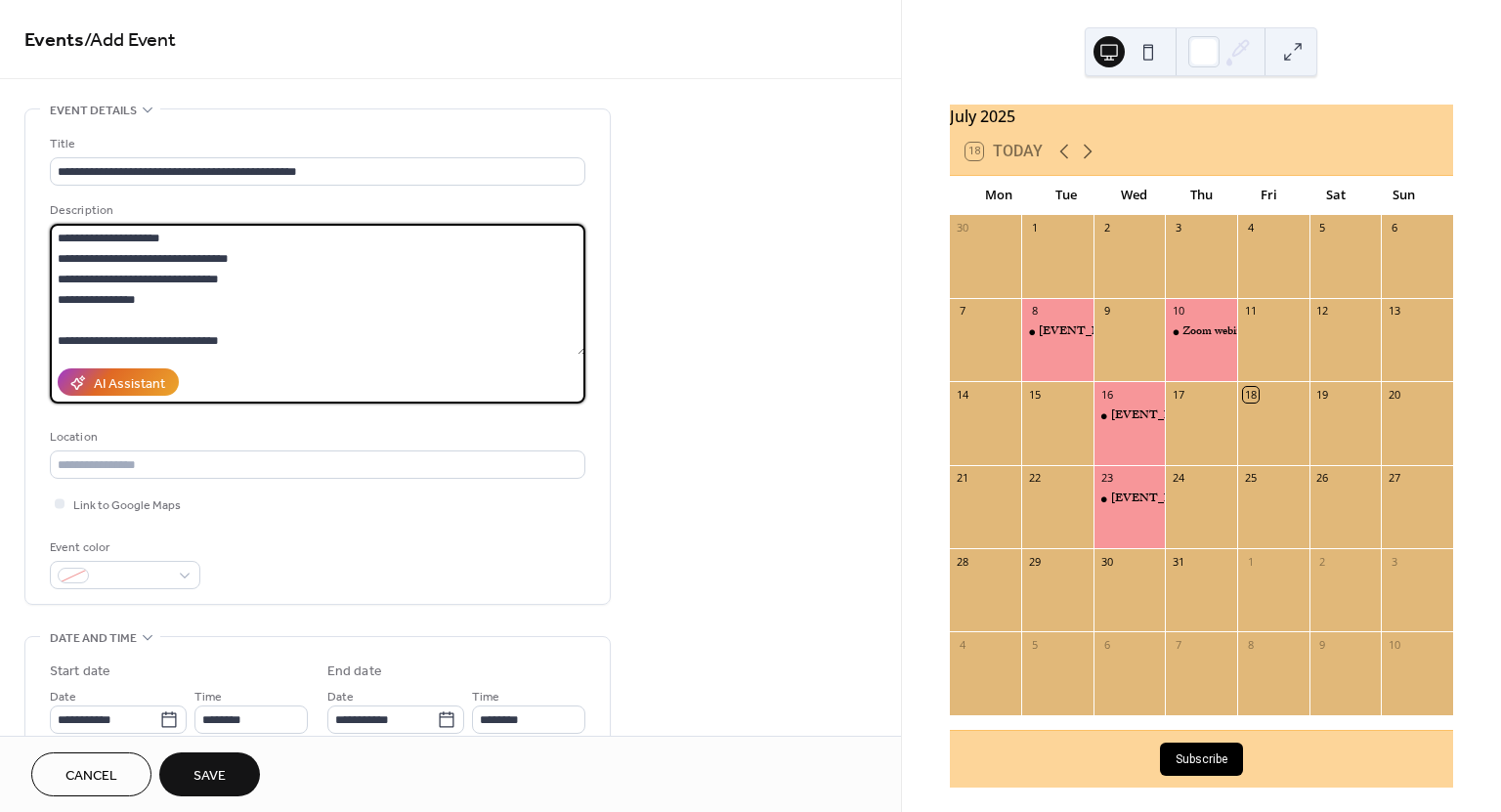 type on "**********" 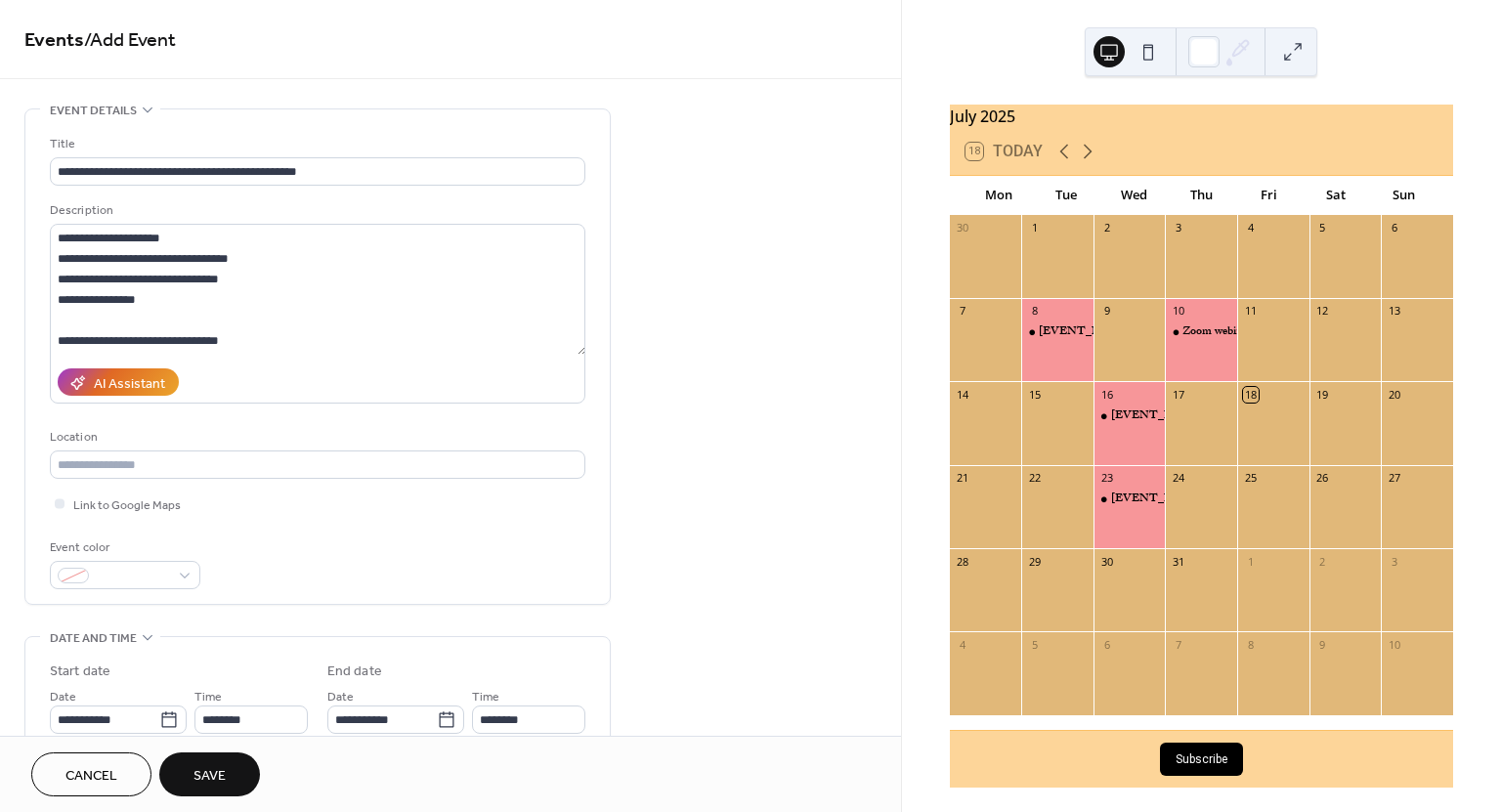 click on "**********" at bounding box center [450, 780] 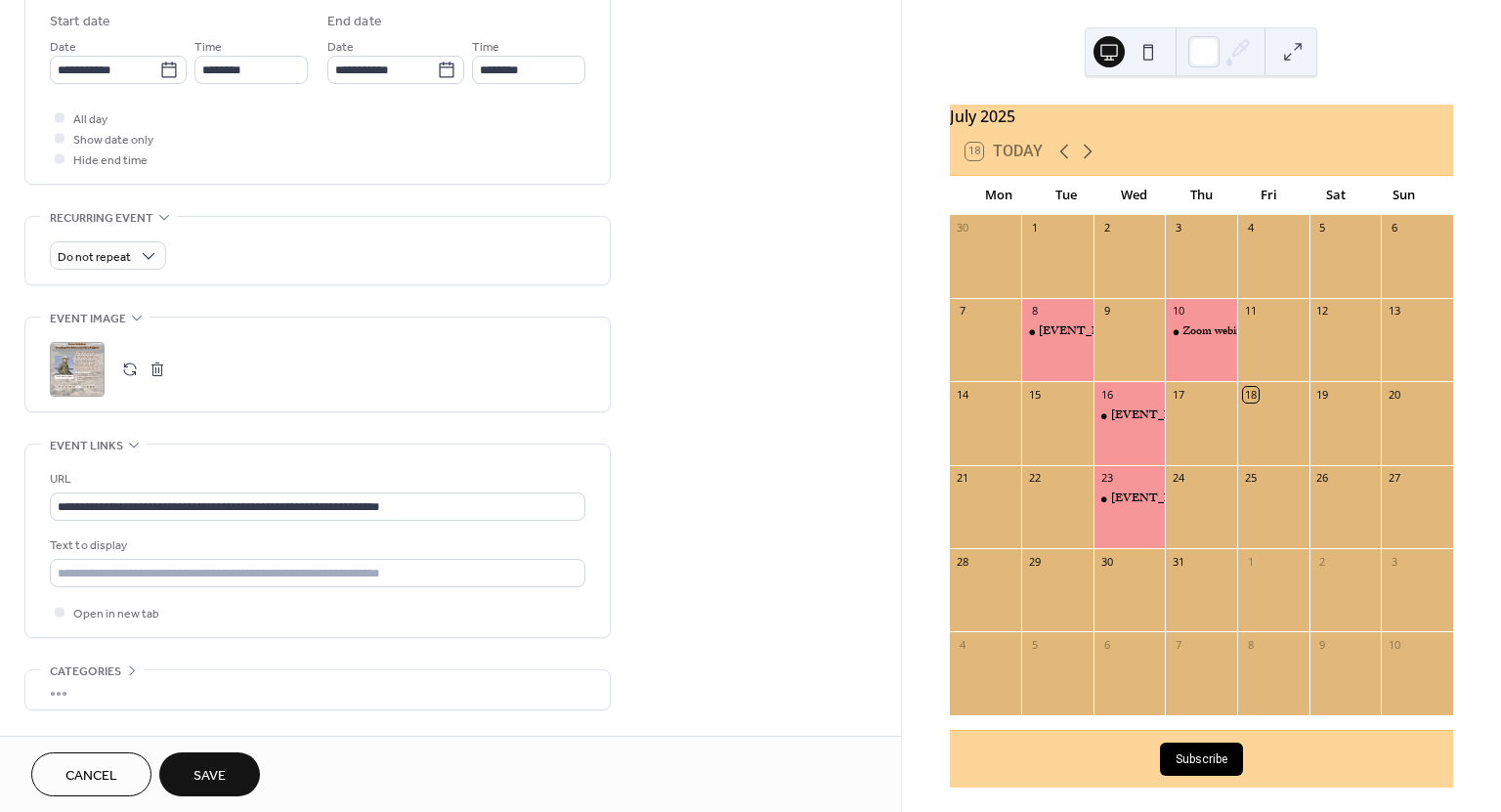 scroll, scrollTop: 710, scrollLeft: 0, axis: vertical 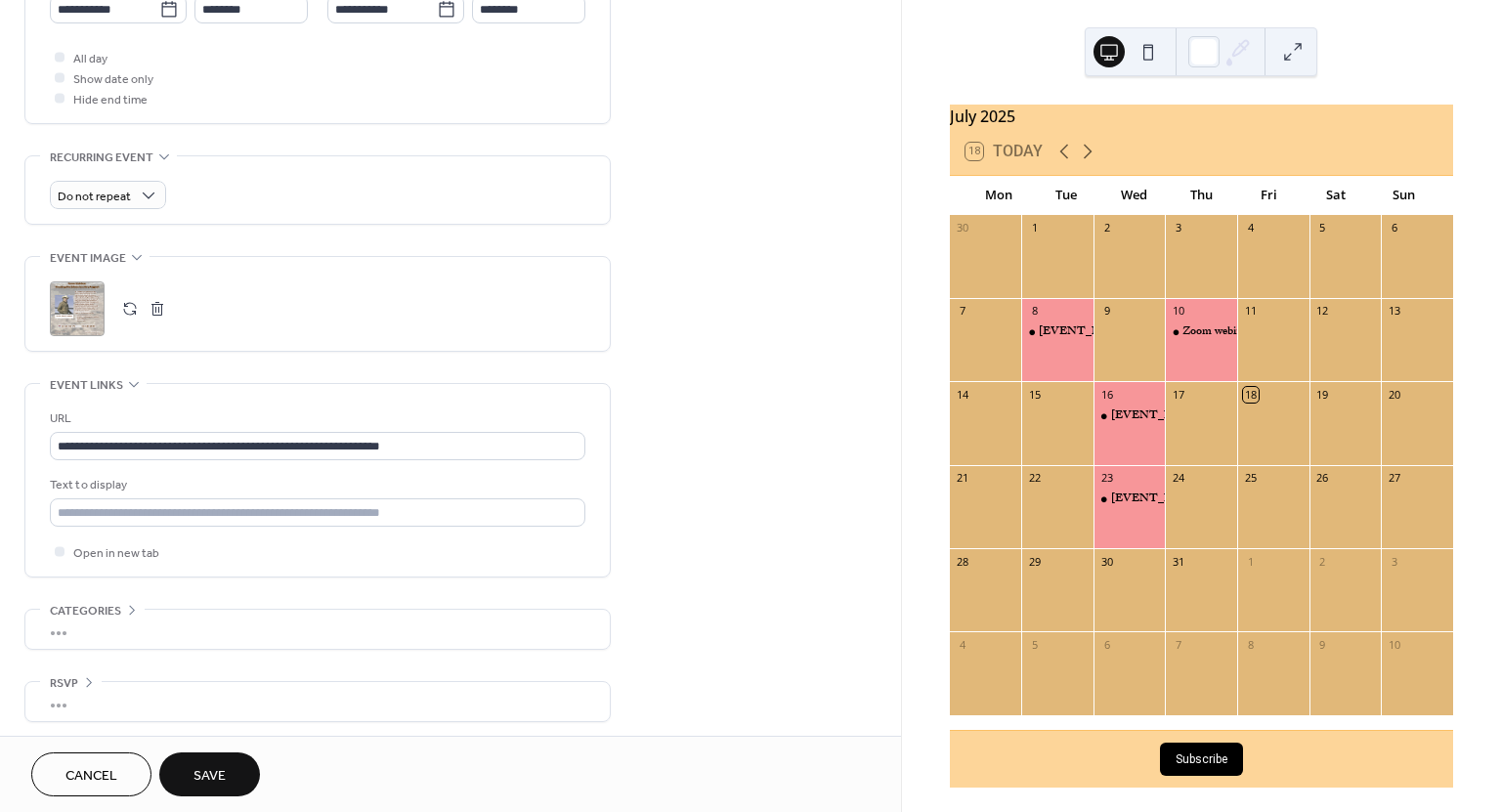 click on "Save" at bounding box center [209, 776] 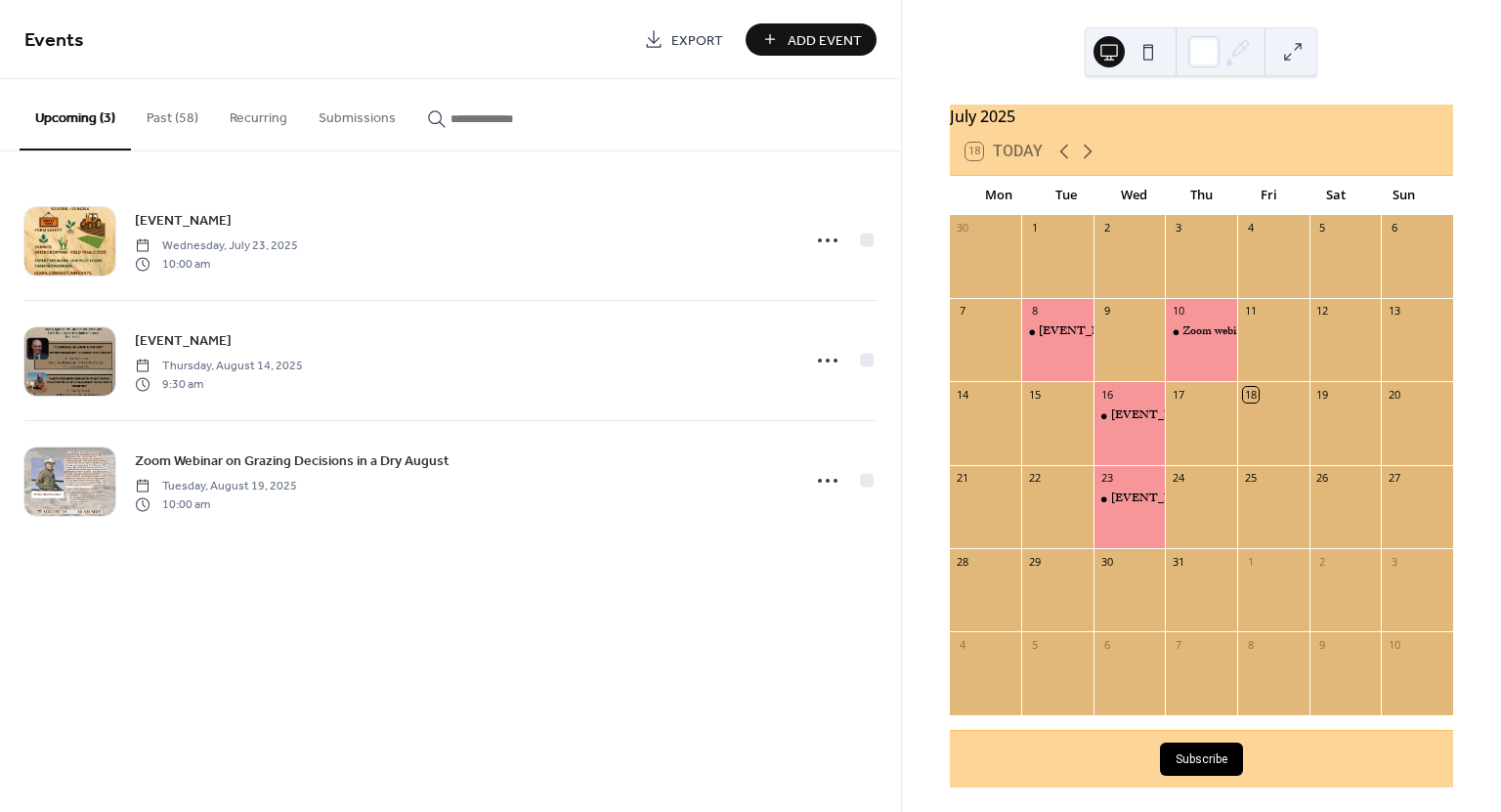 click on "Add Event" at bounding box center (825, 40) 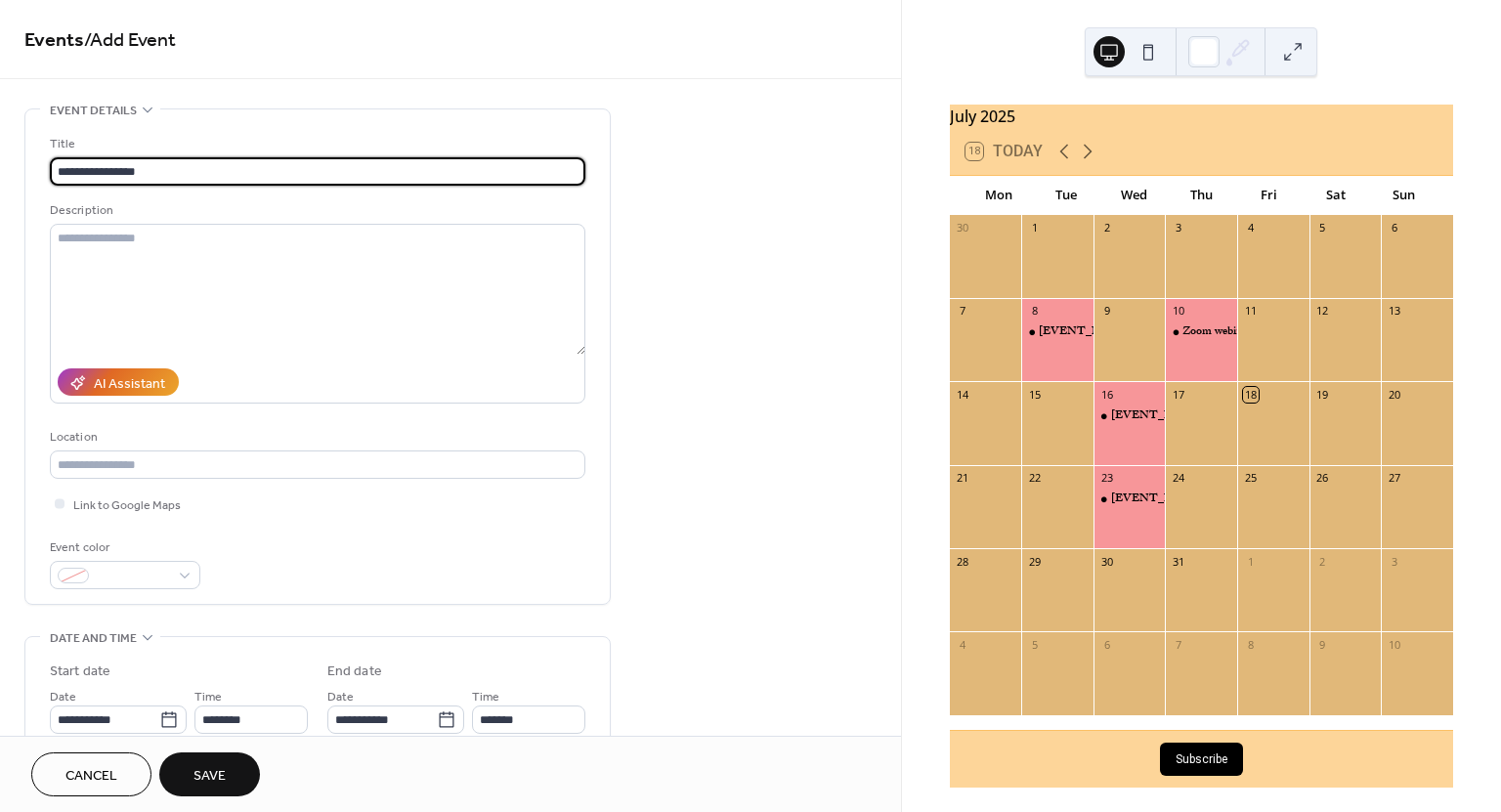 paste on "**********" 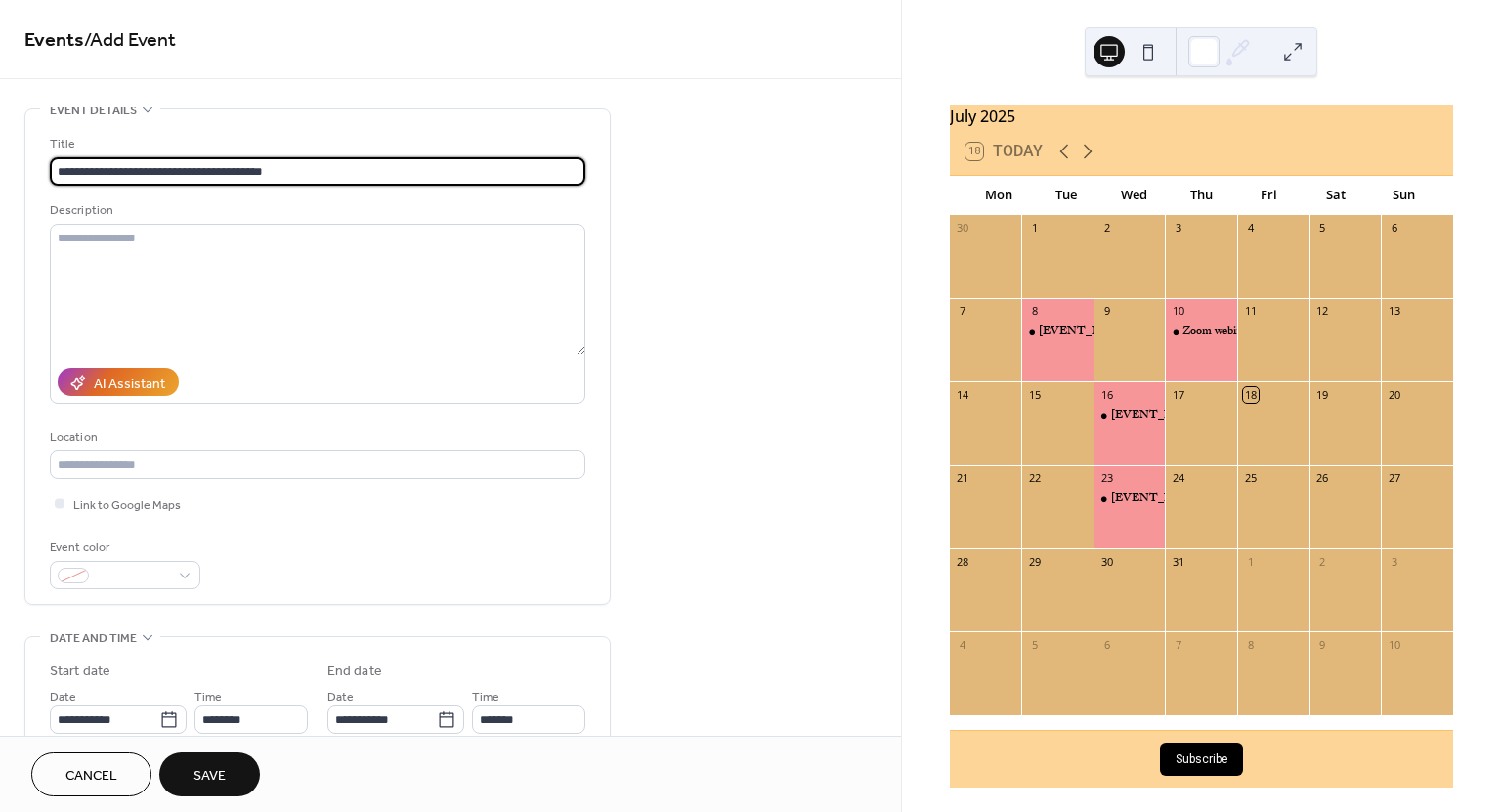 type on "**********" 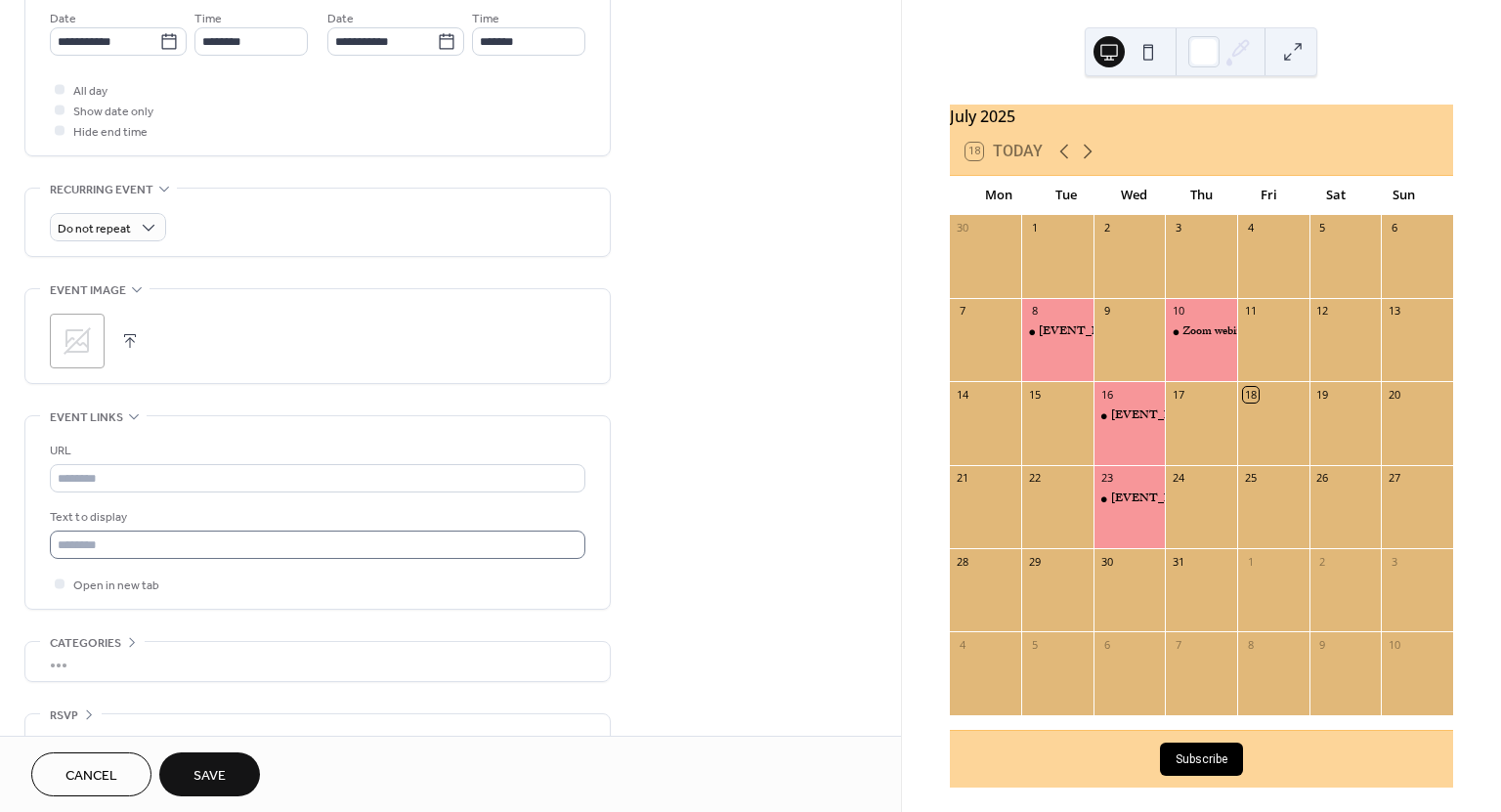 scroll, scrollTop: 710, scrollLeft: 0, axis: vertical 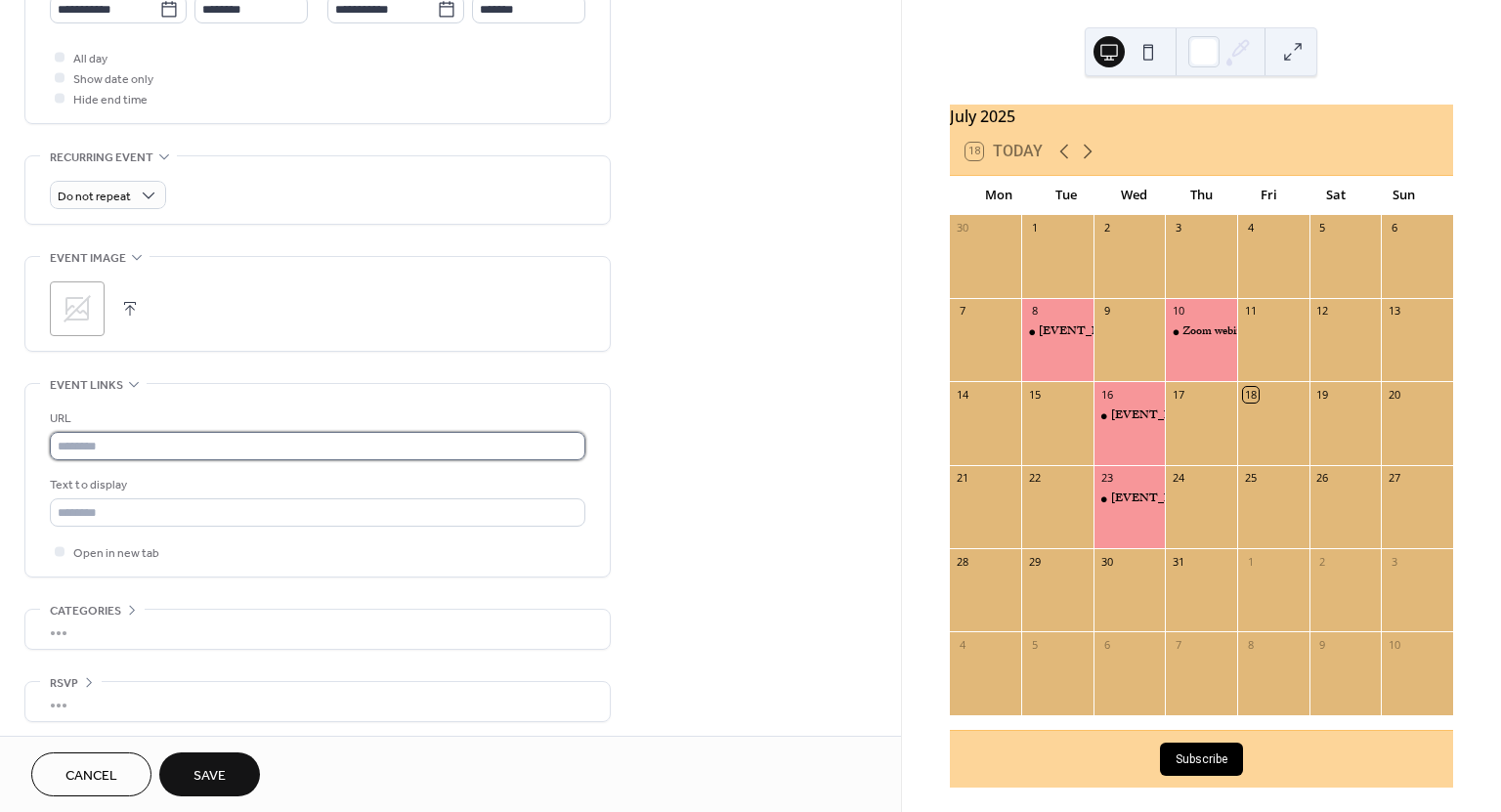 click at bounding box center [318, 446] 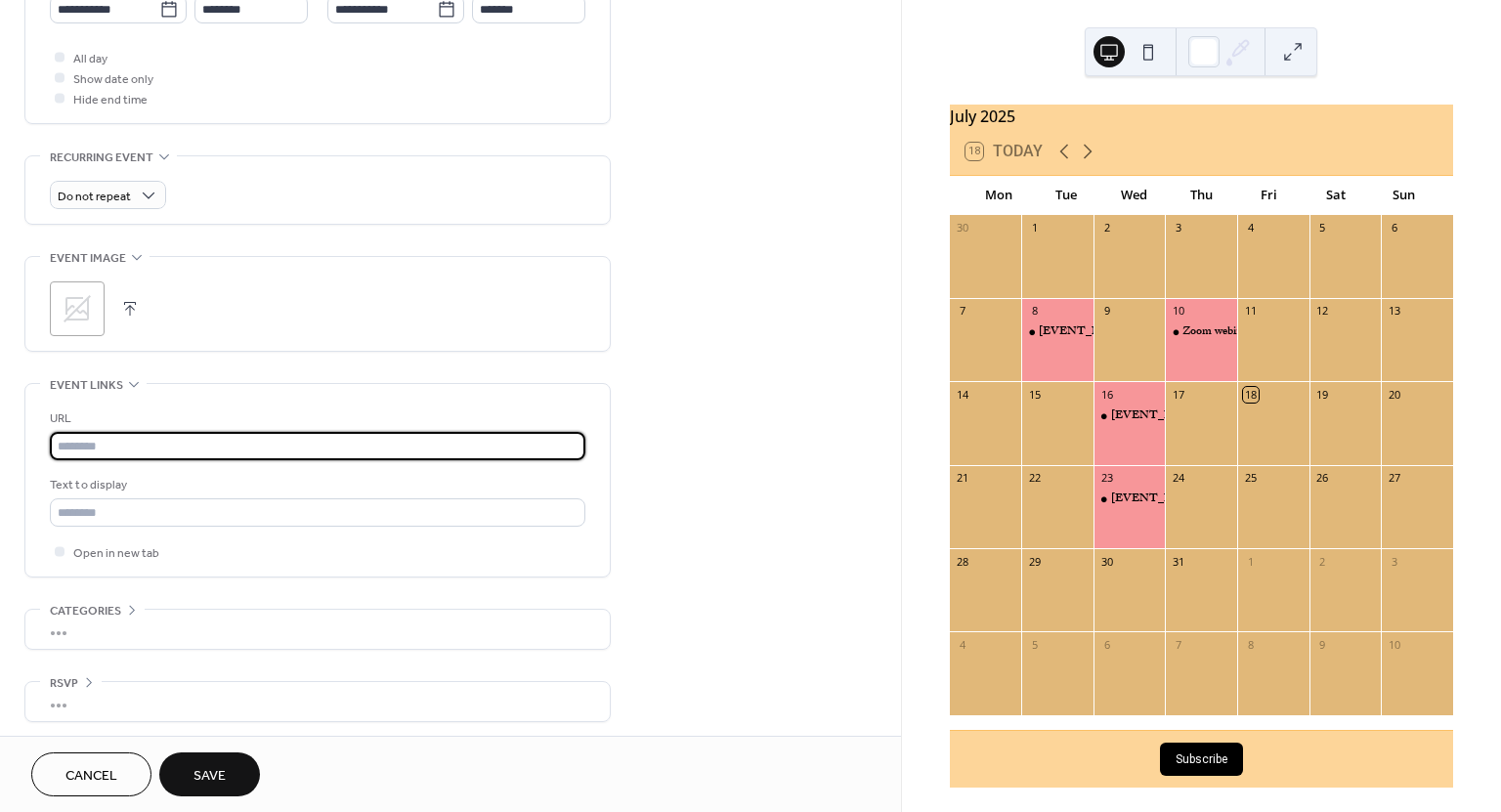 paste on "**********" 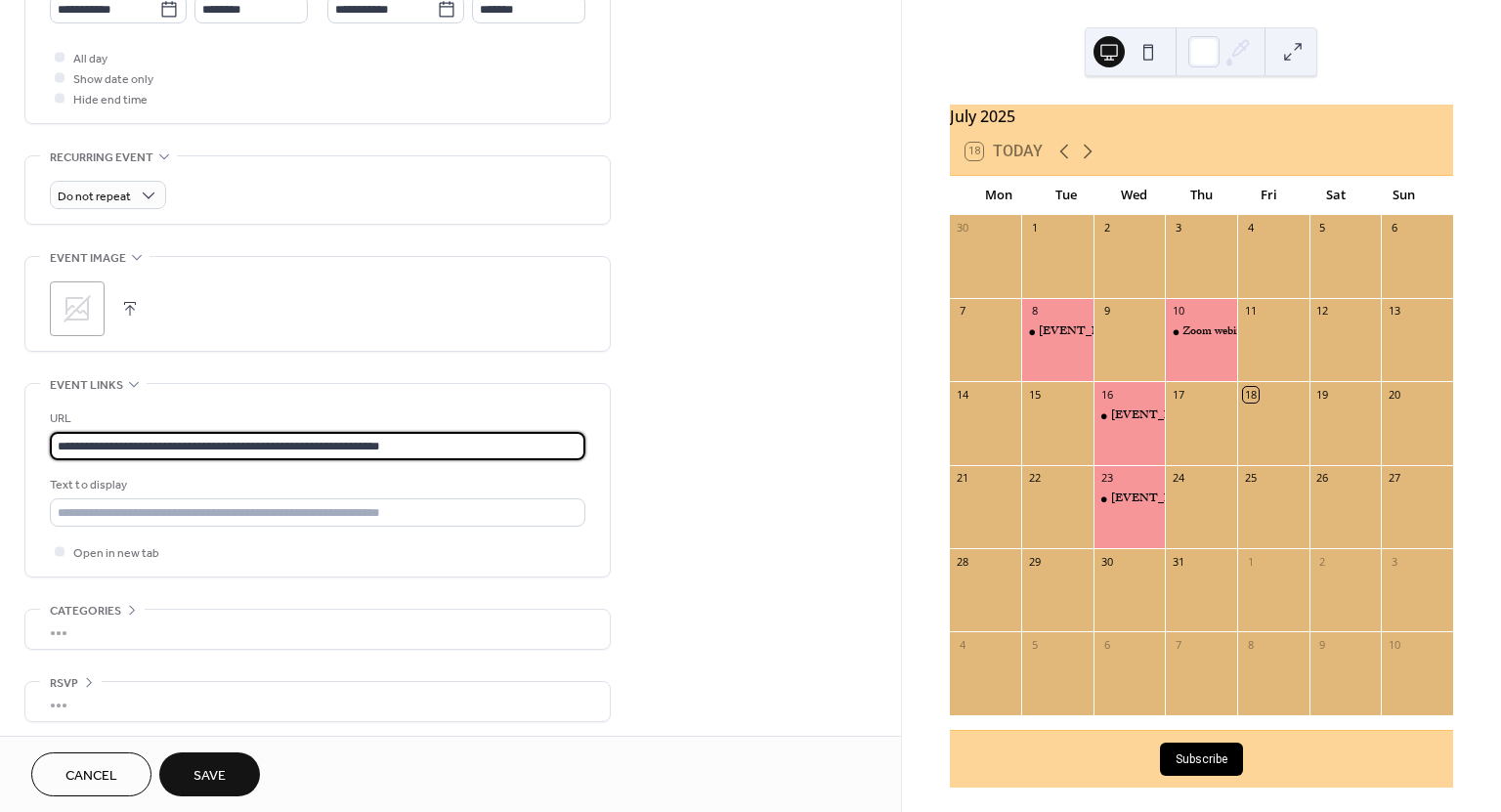 type on "**********" 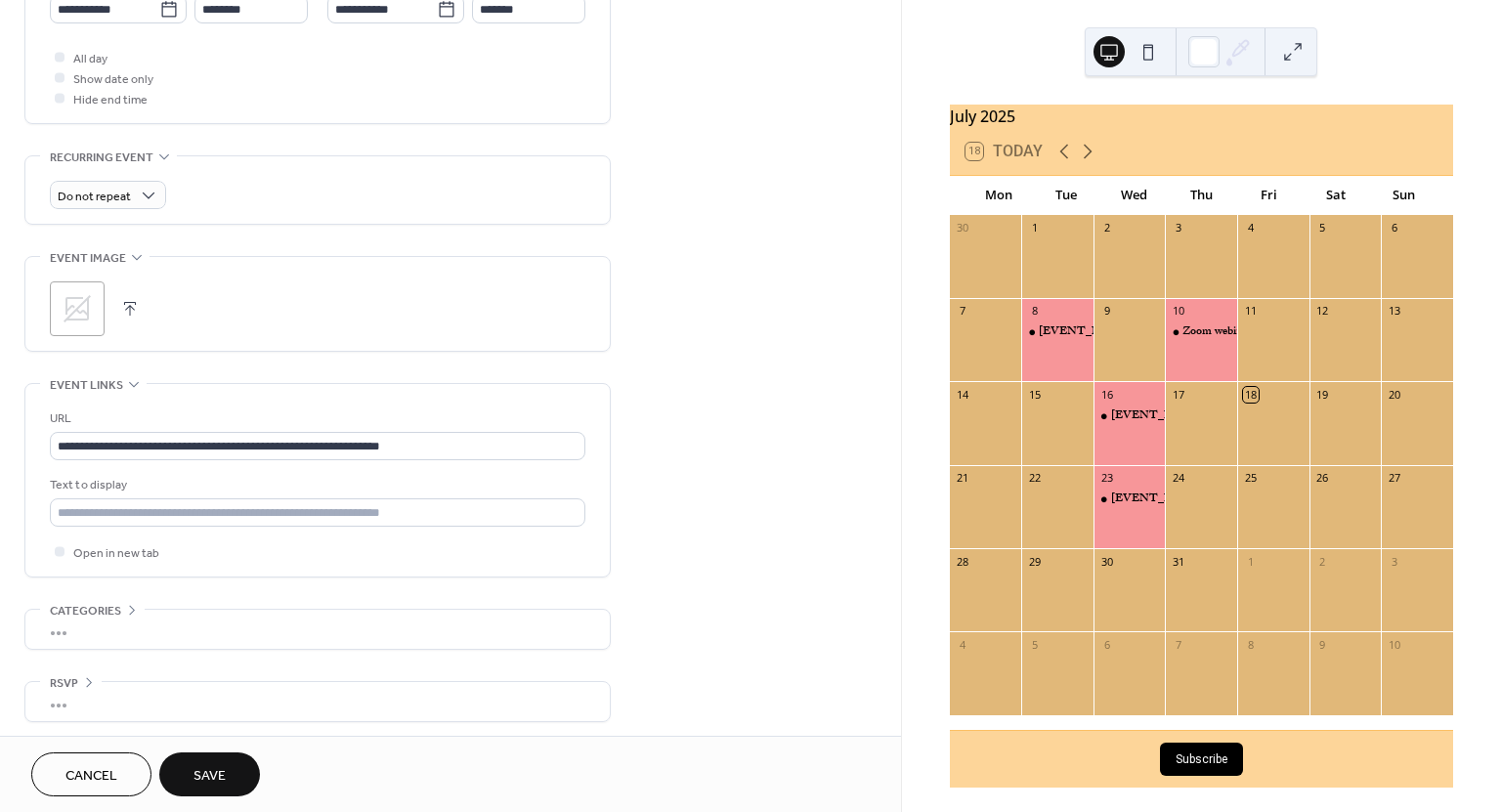 click on ";" at bounding box center [77, 309] 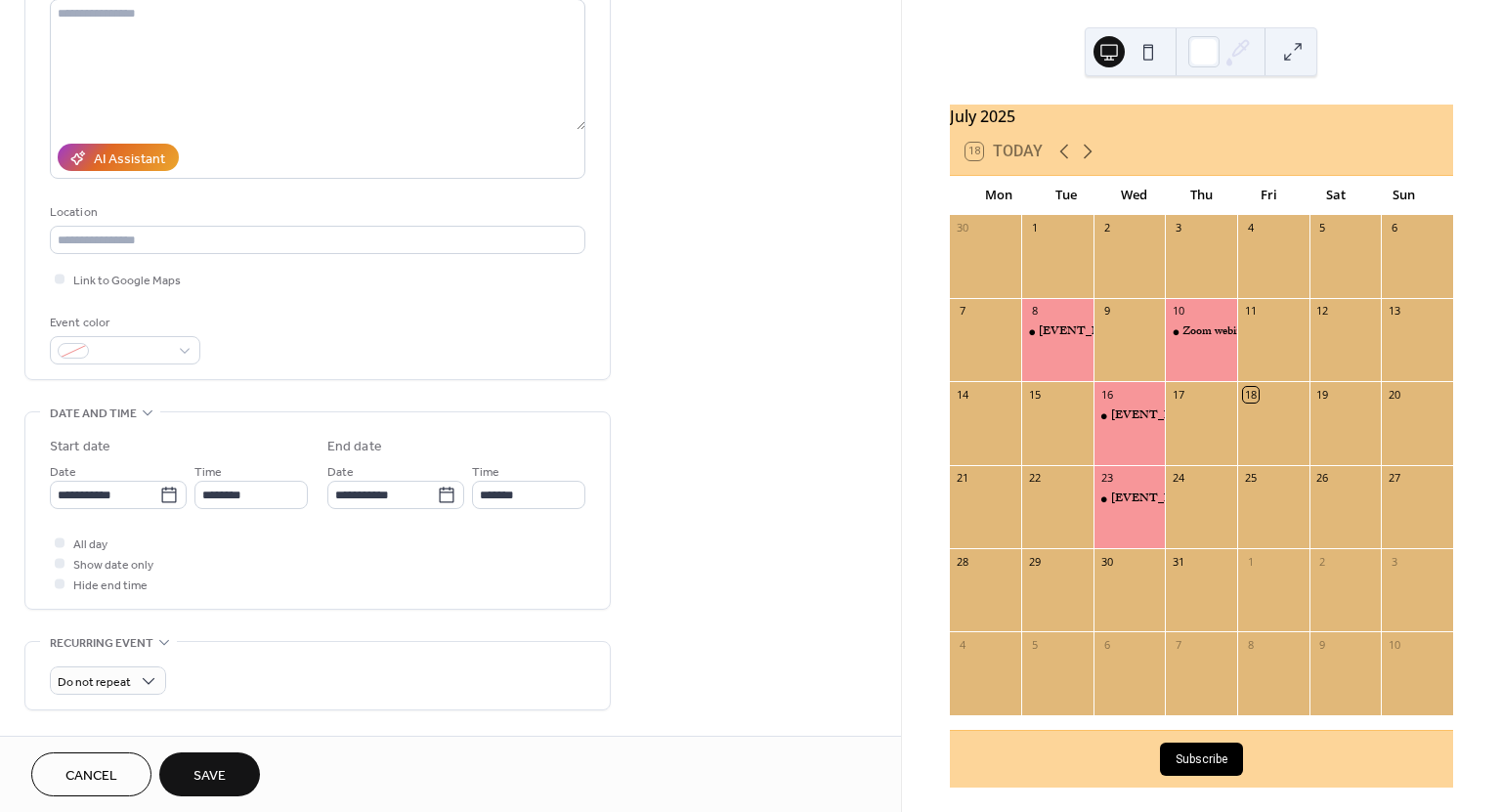 scroll, scrollTop: 224, scrollLeft: 0, axis: vertical 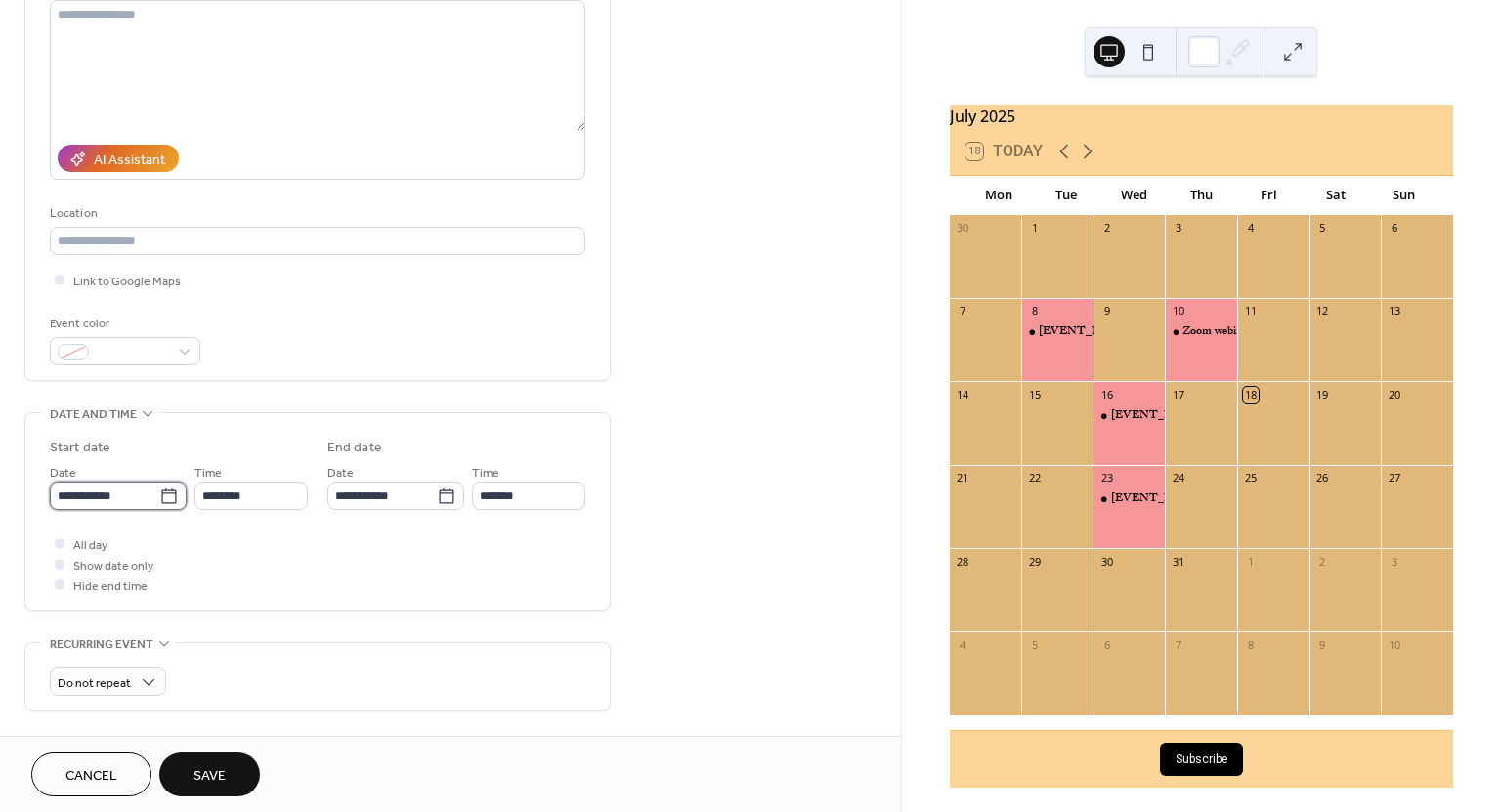 click on "**********" at bounding box center [105, 495] 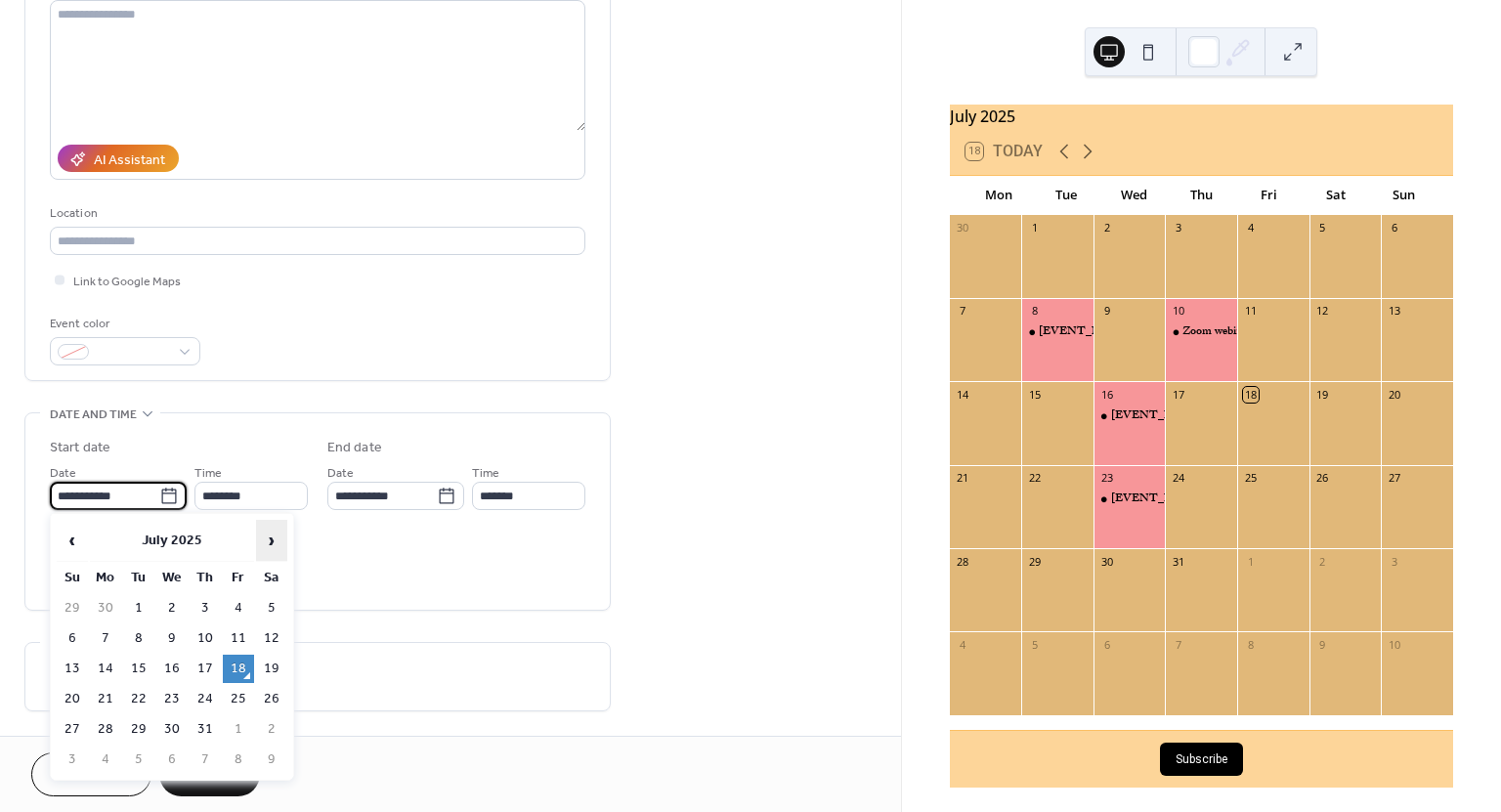 click on "›" at bounding box center (272, 540) 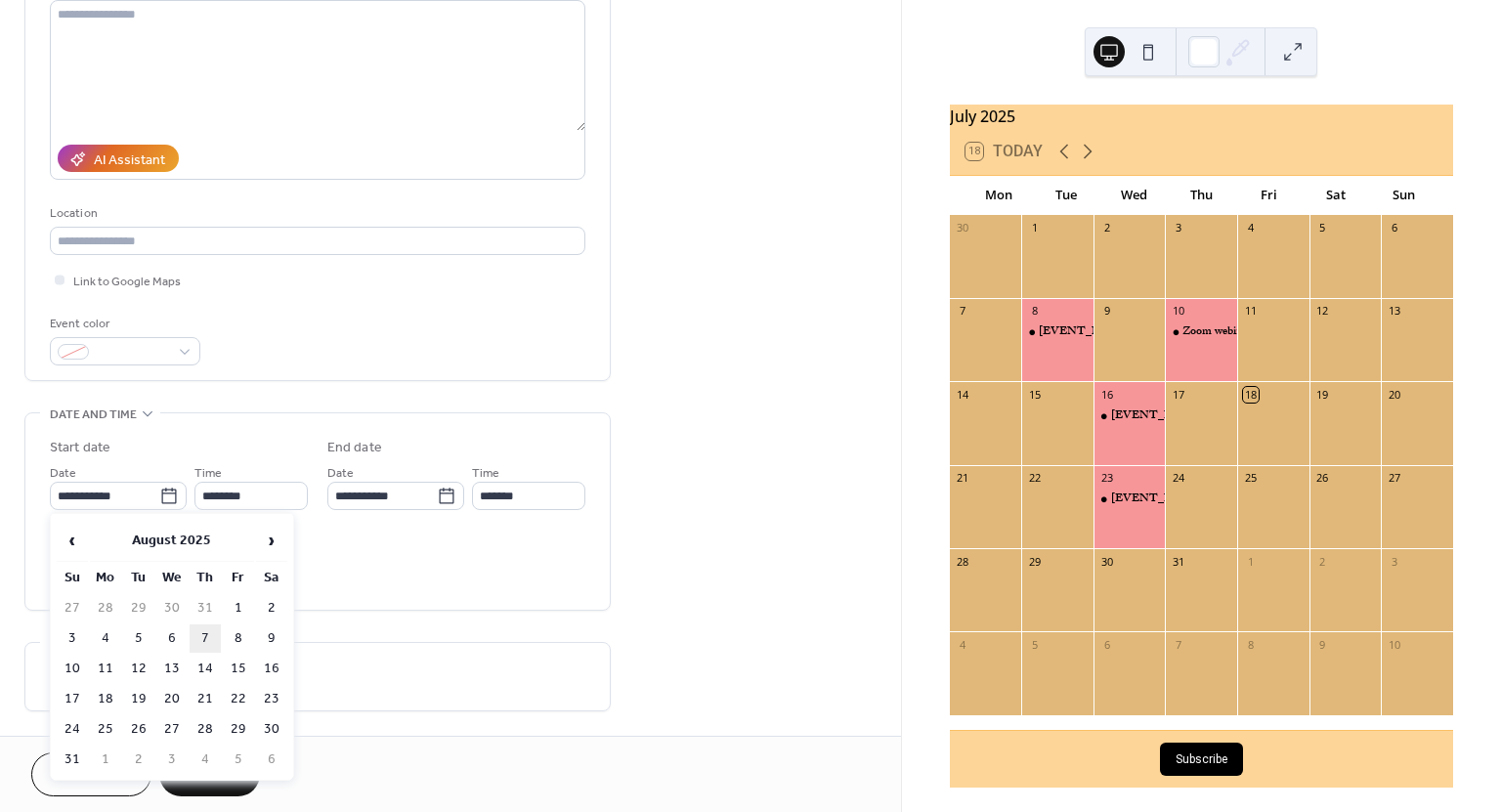 click on "7" at bounding box center [205, 638] 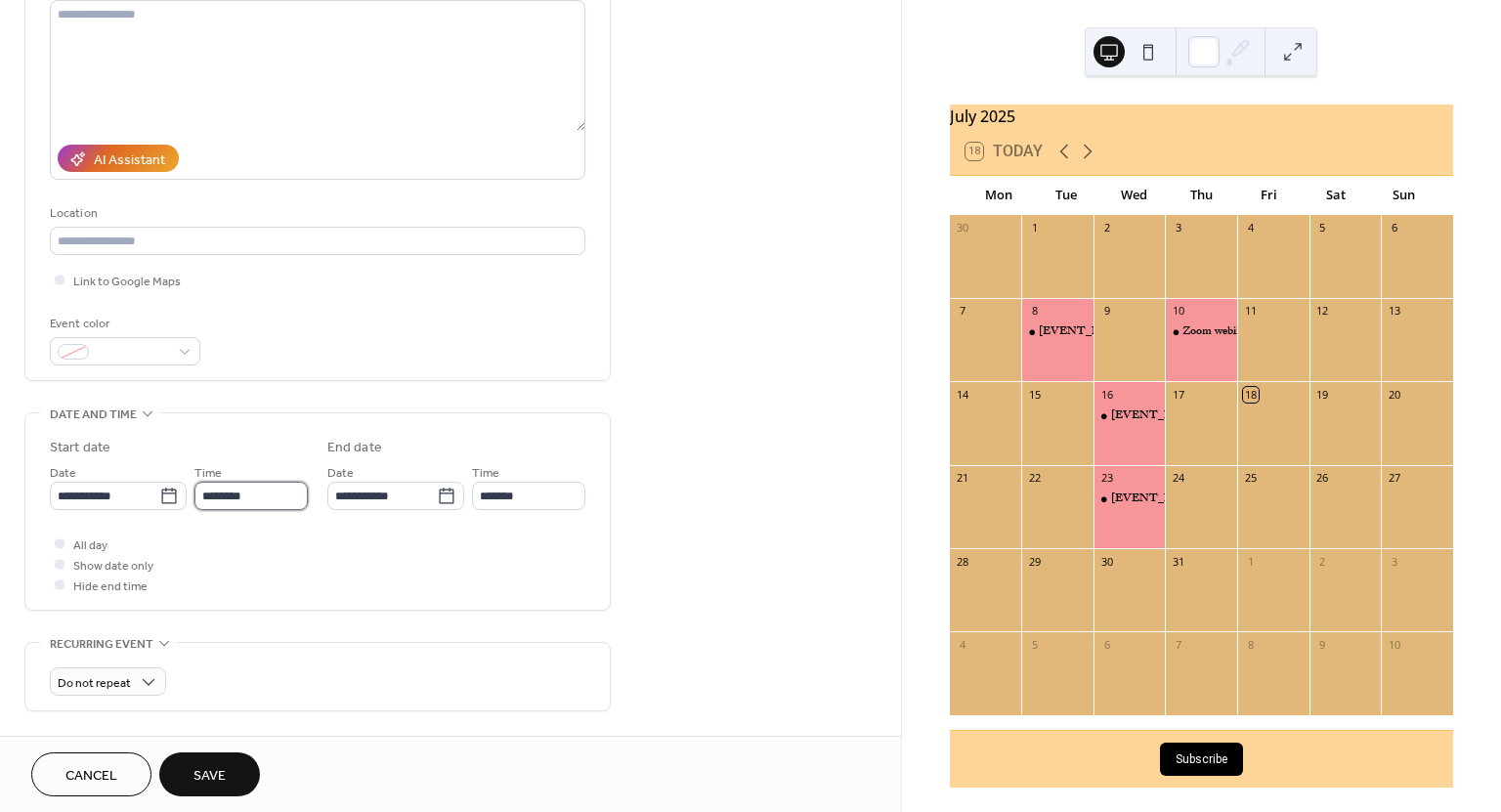 click on "********" at bounding box center [251, 495] 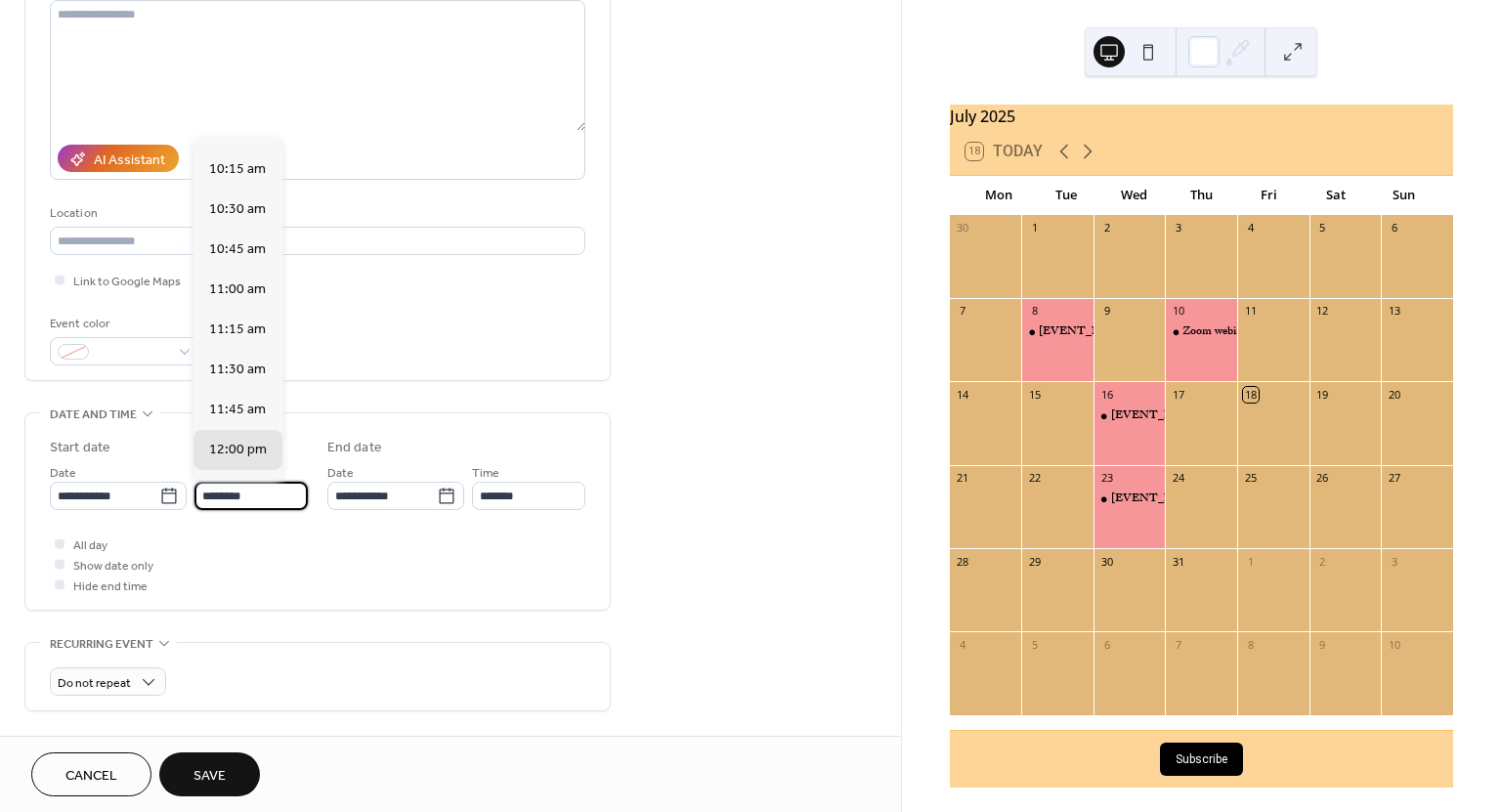 scroll, scrollTop: 1630, scrollLeft: 0, axis: vertical 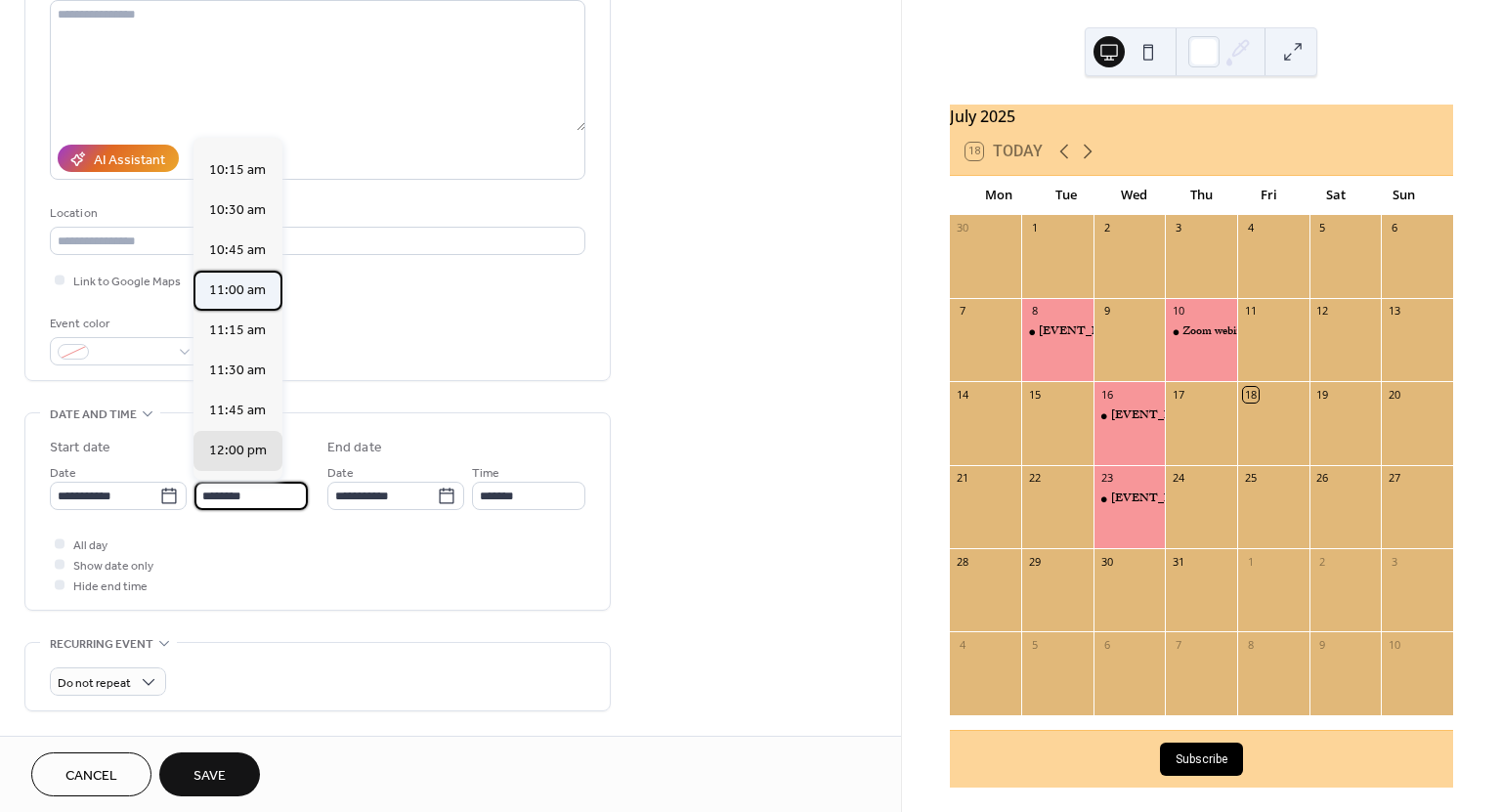 click on "11:00 am" at bounding box center (237, 290) 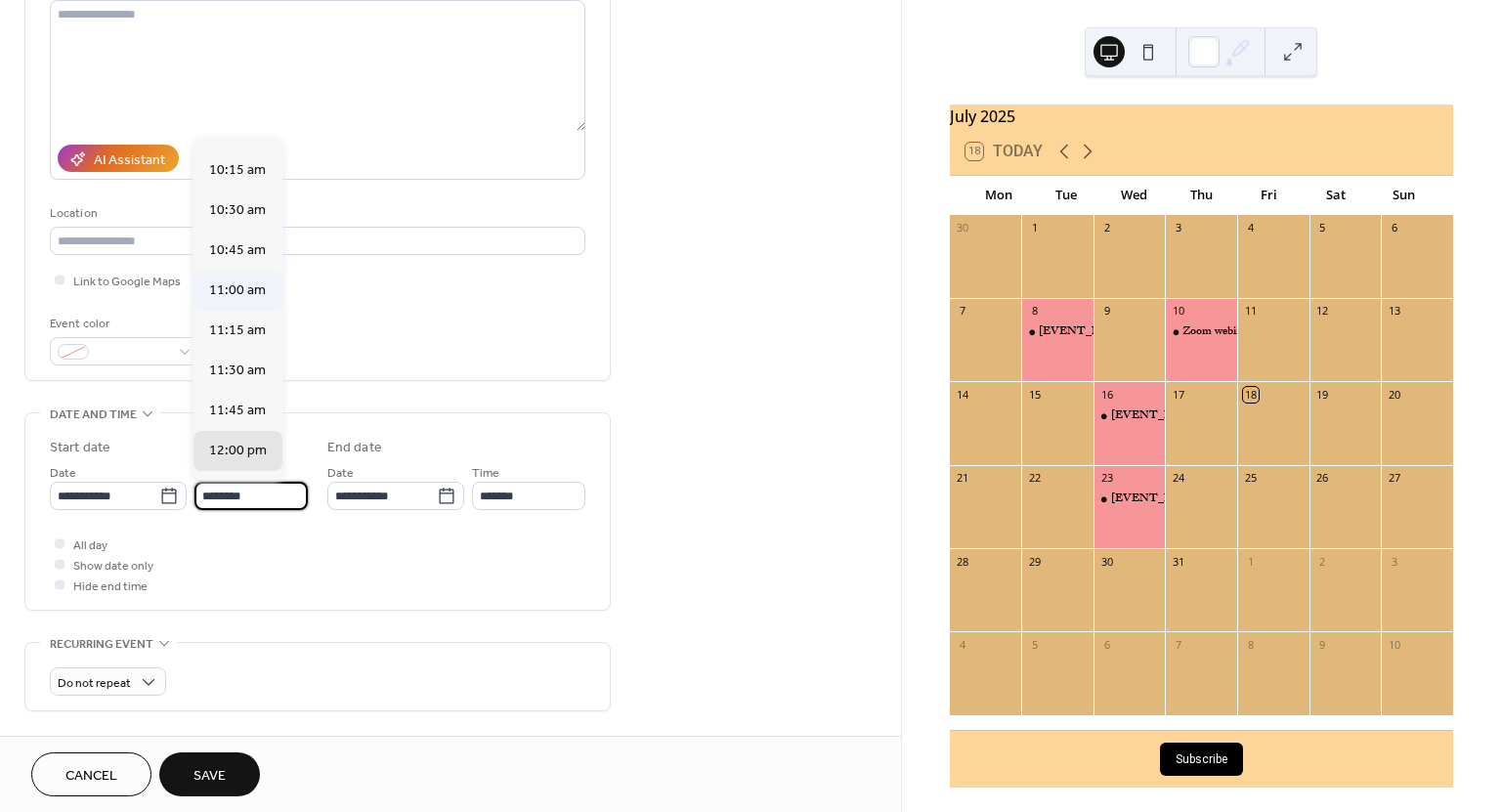 type on "********" 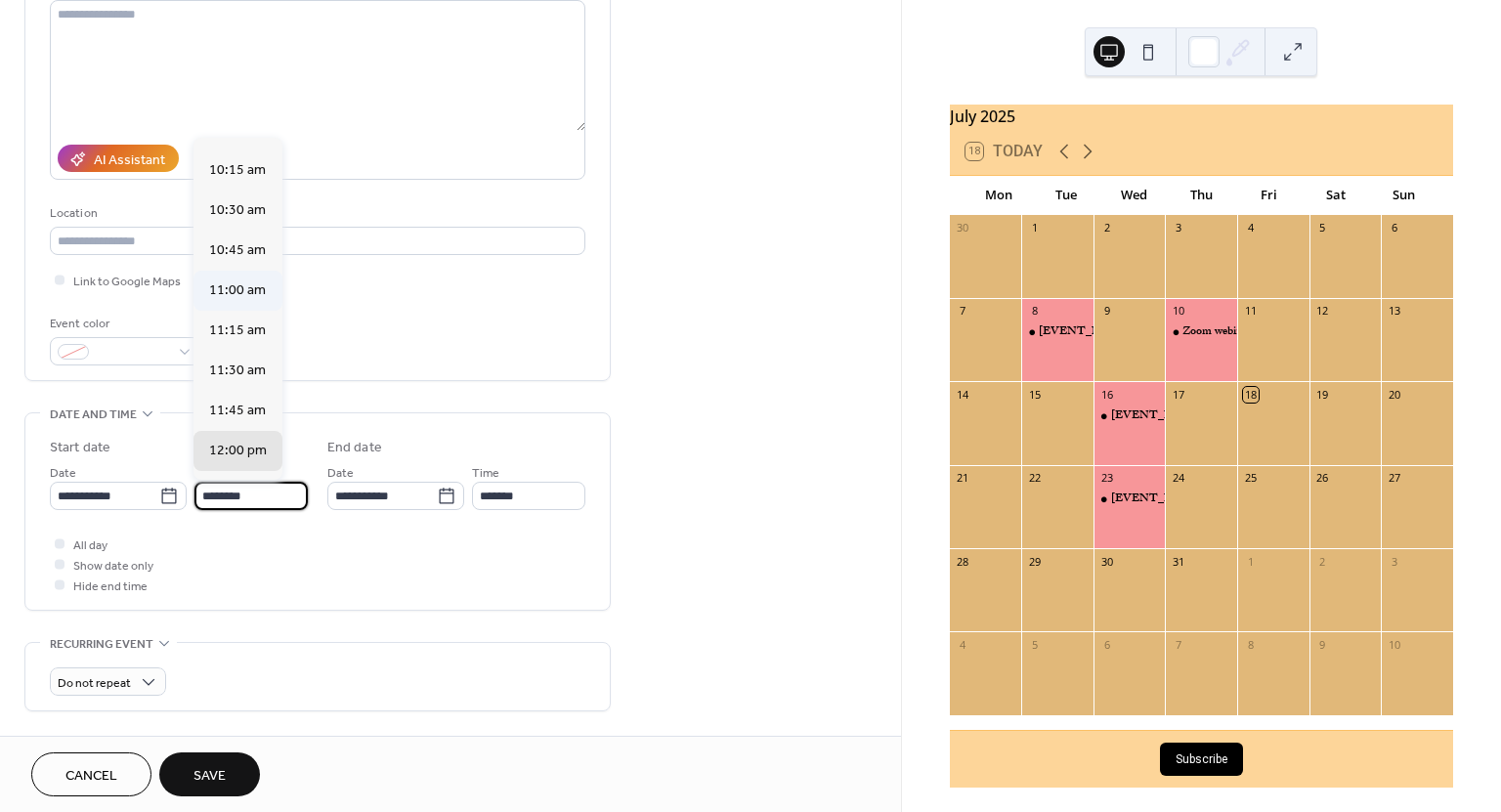 type on "********" 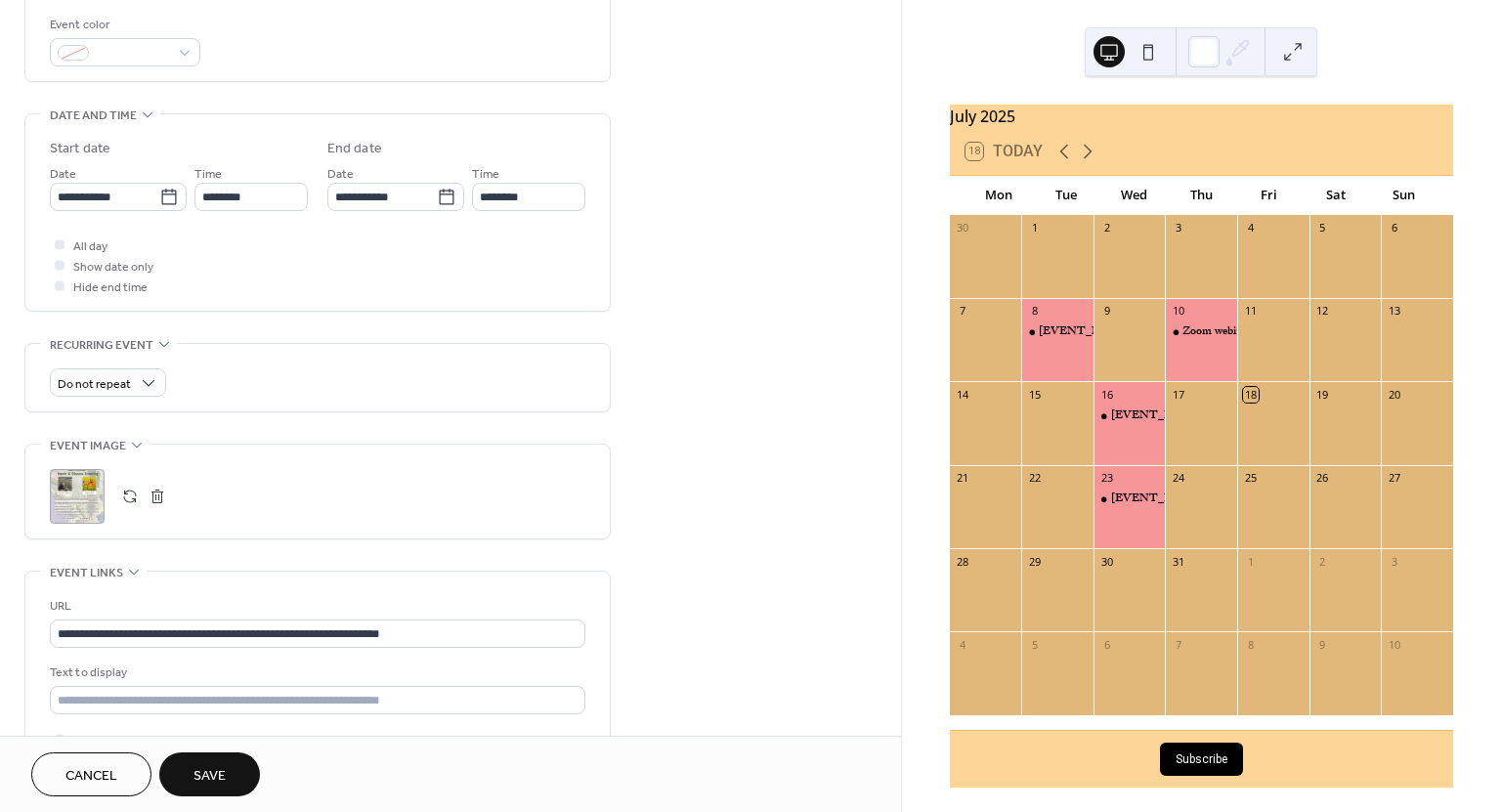 scroll, scrollTop: 710, scrollLeft: 0, axis: vertical 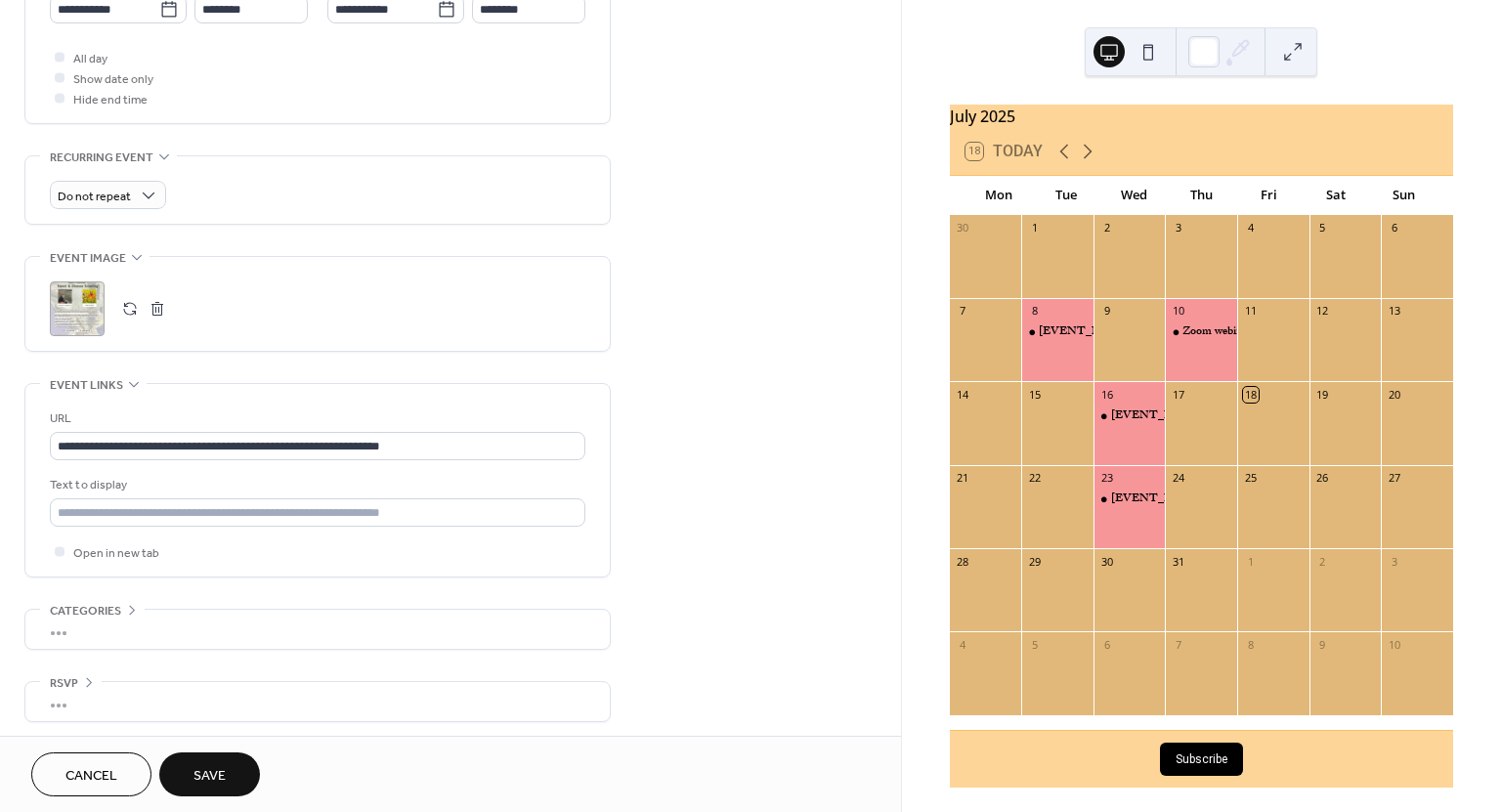 click on "Save" at bounding box center (209, 776) 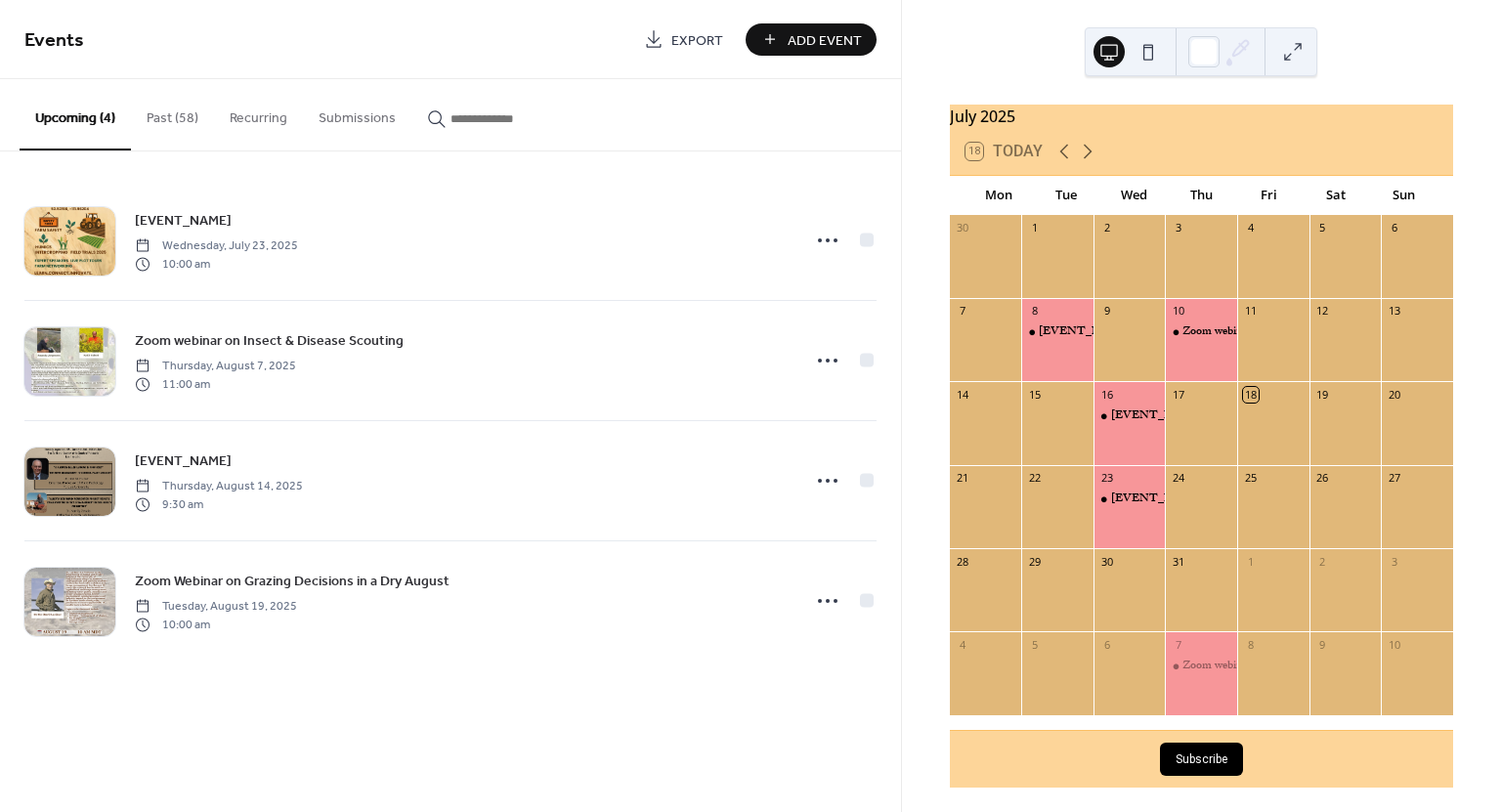 click on "Add Event" at bounding box center (825, 40) 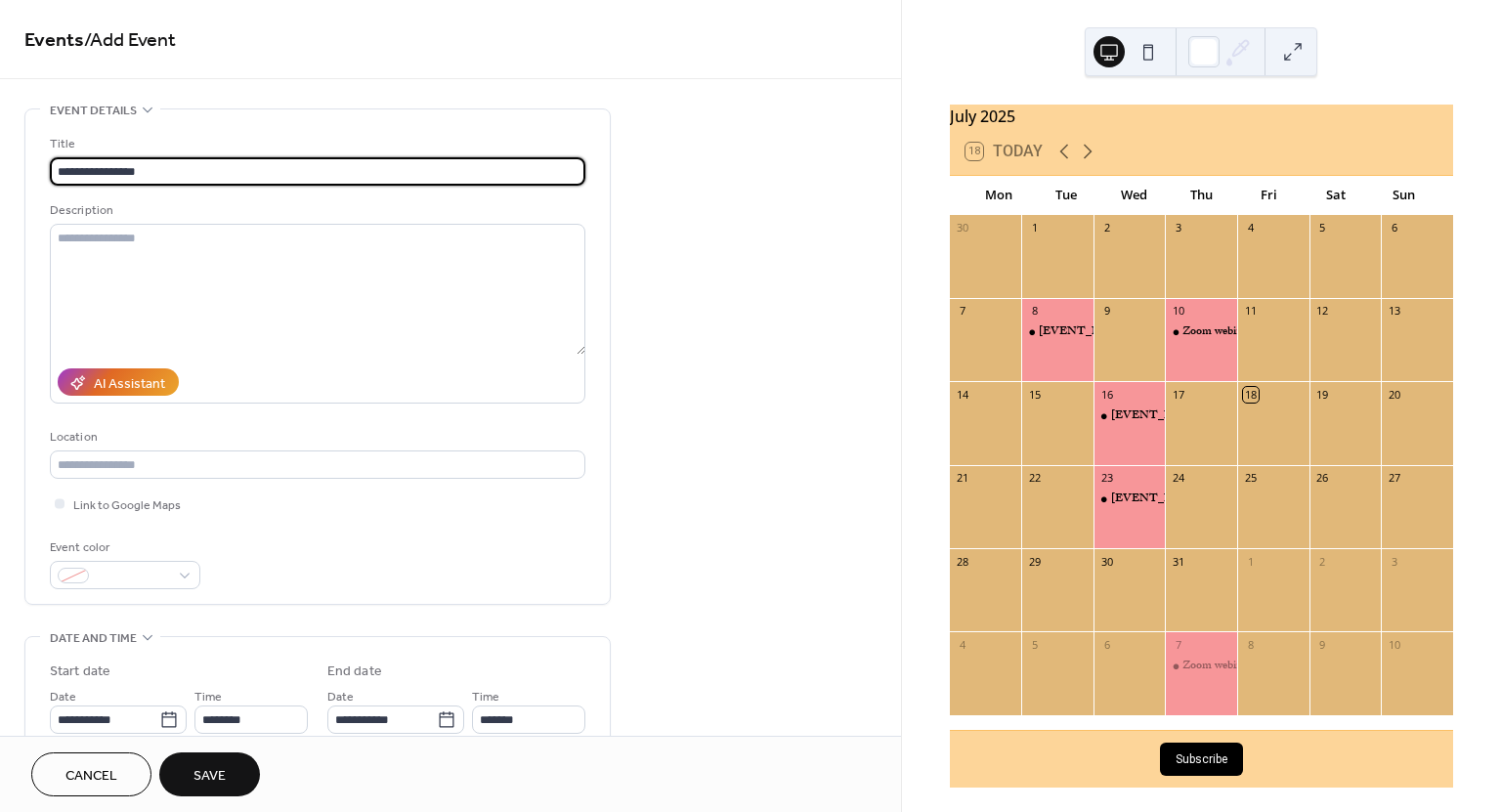 paste on "**********" 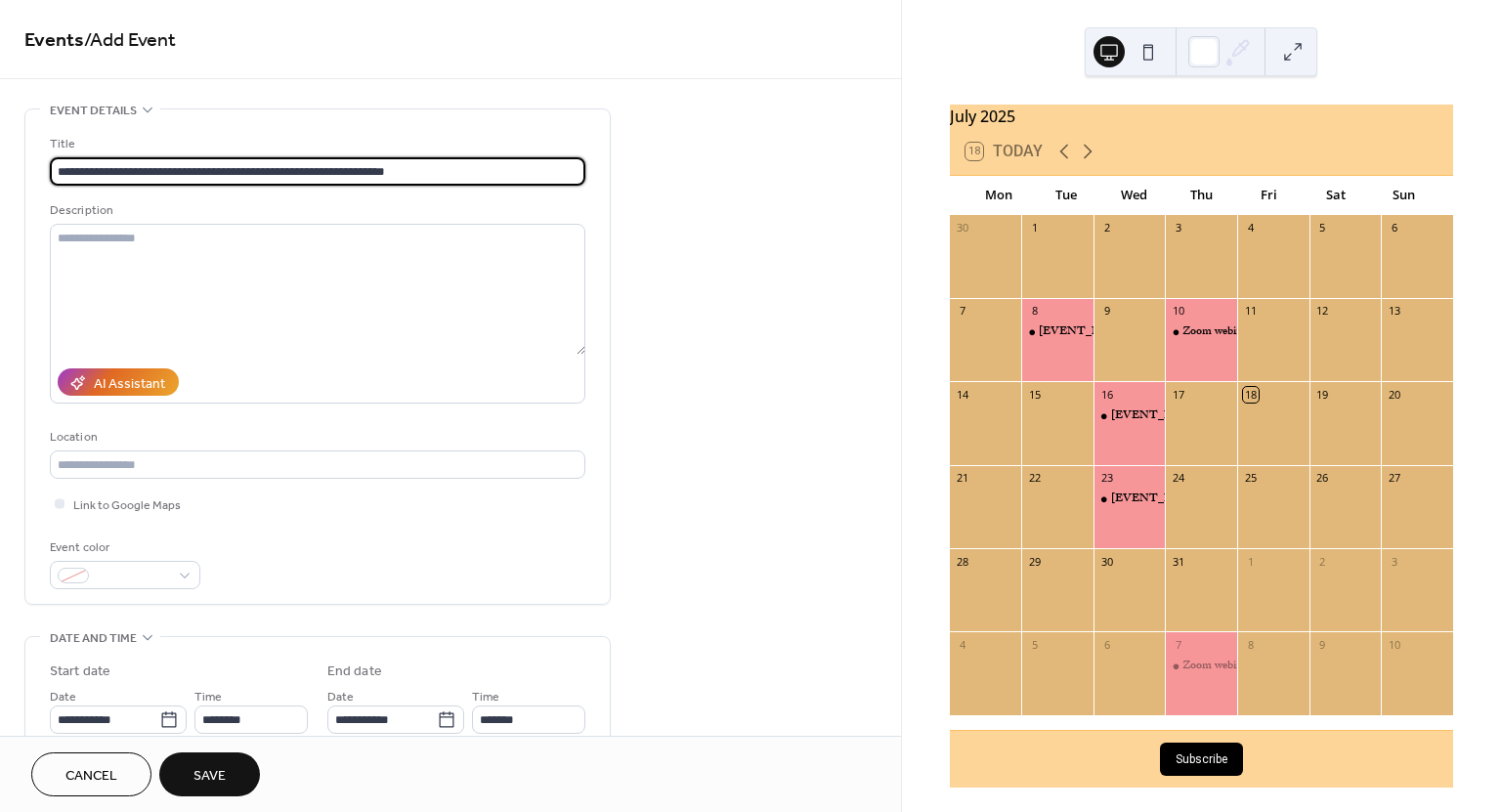 type on "**********" 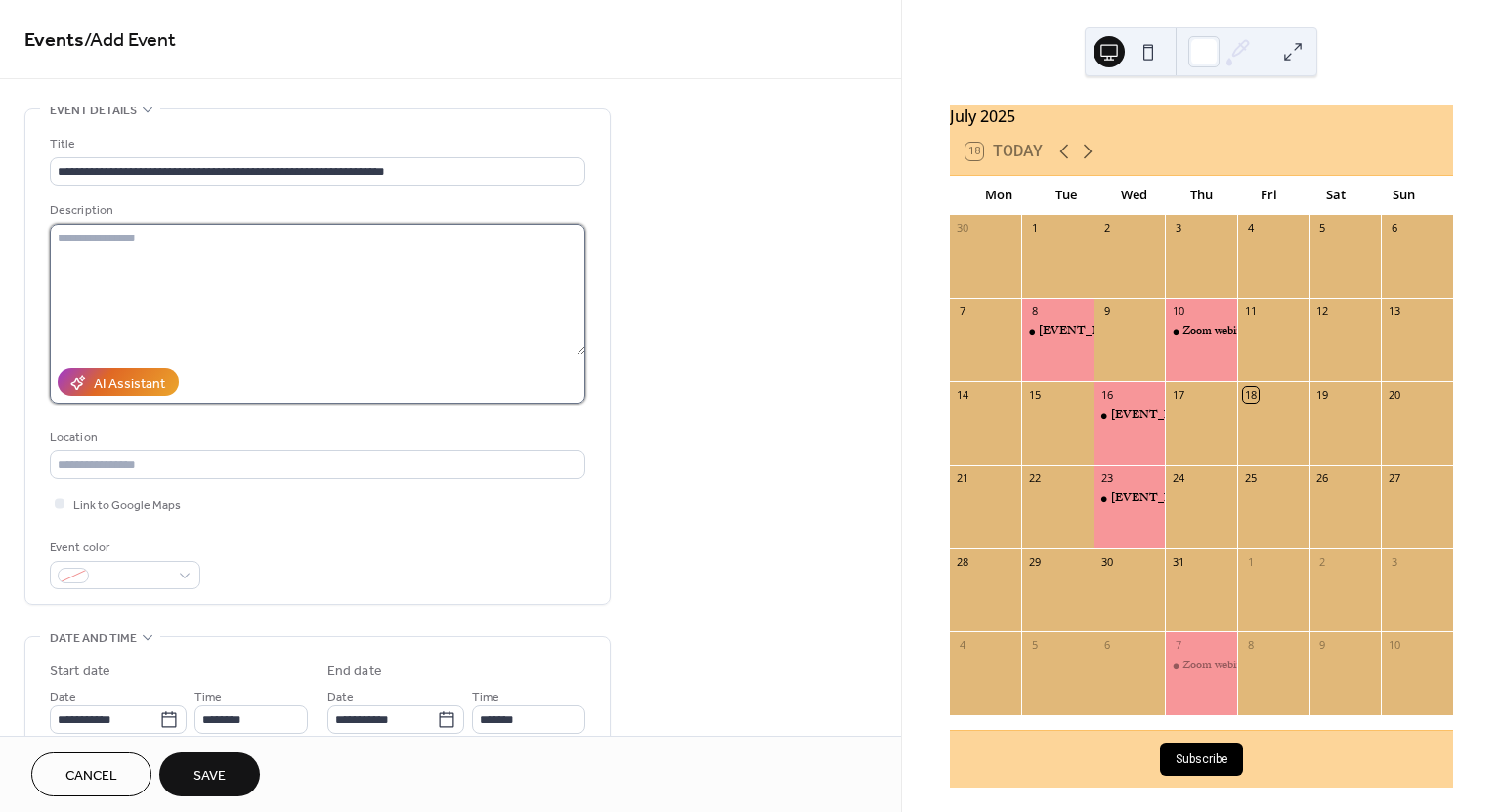click at bounding box center [318, 289] 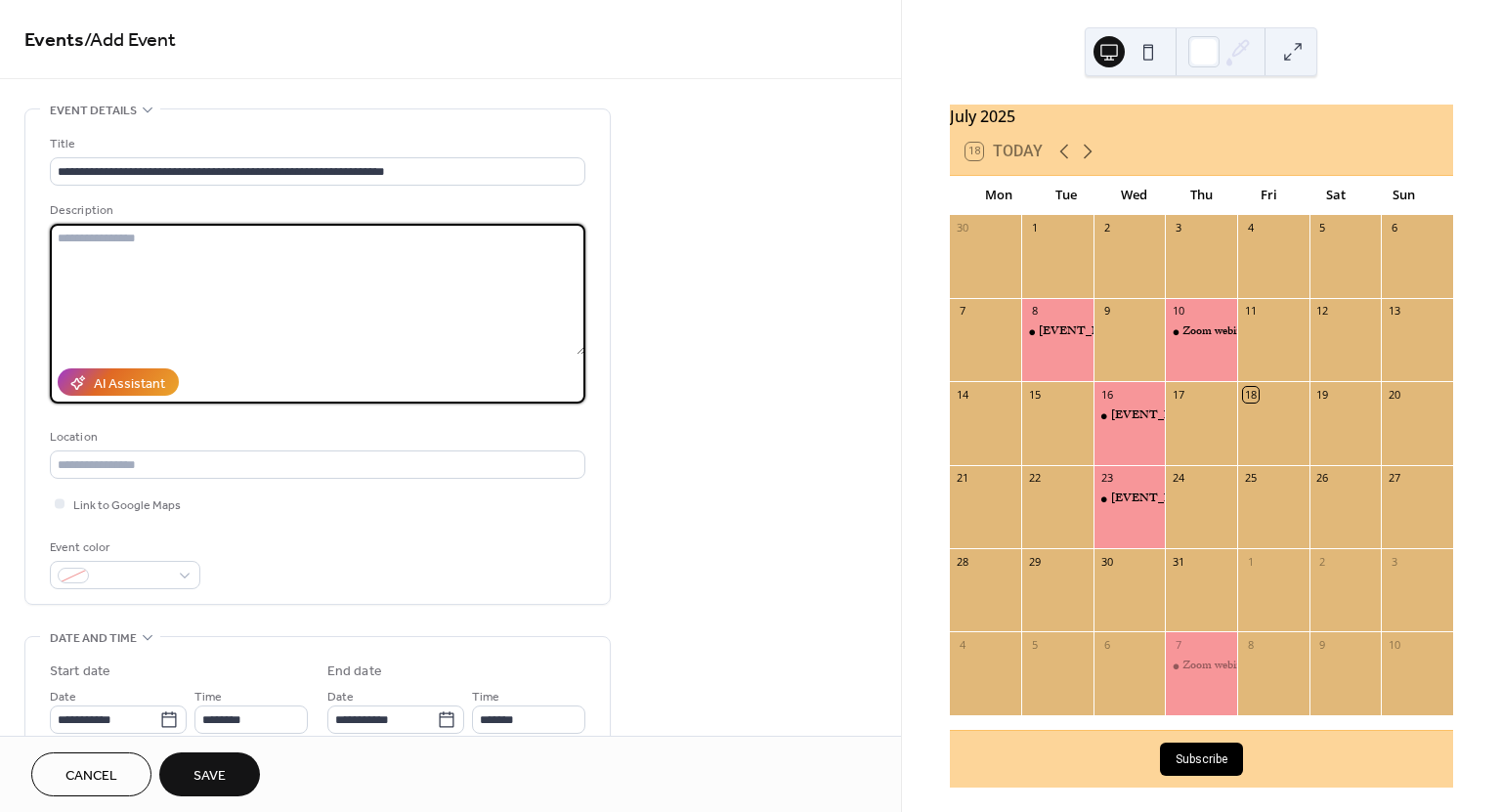 paste on "**********" 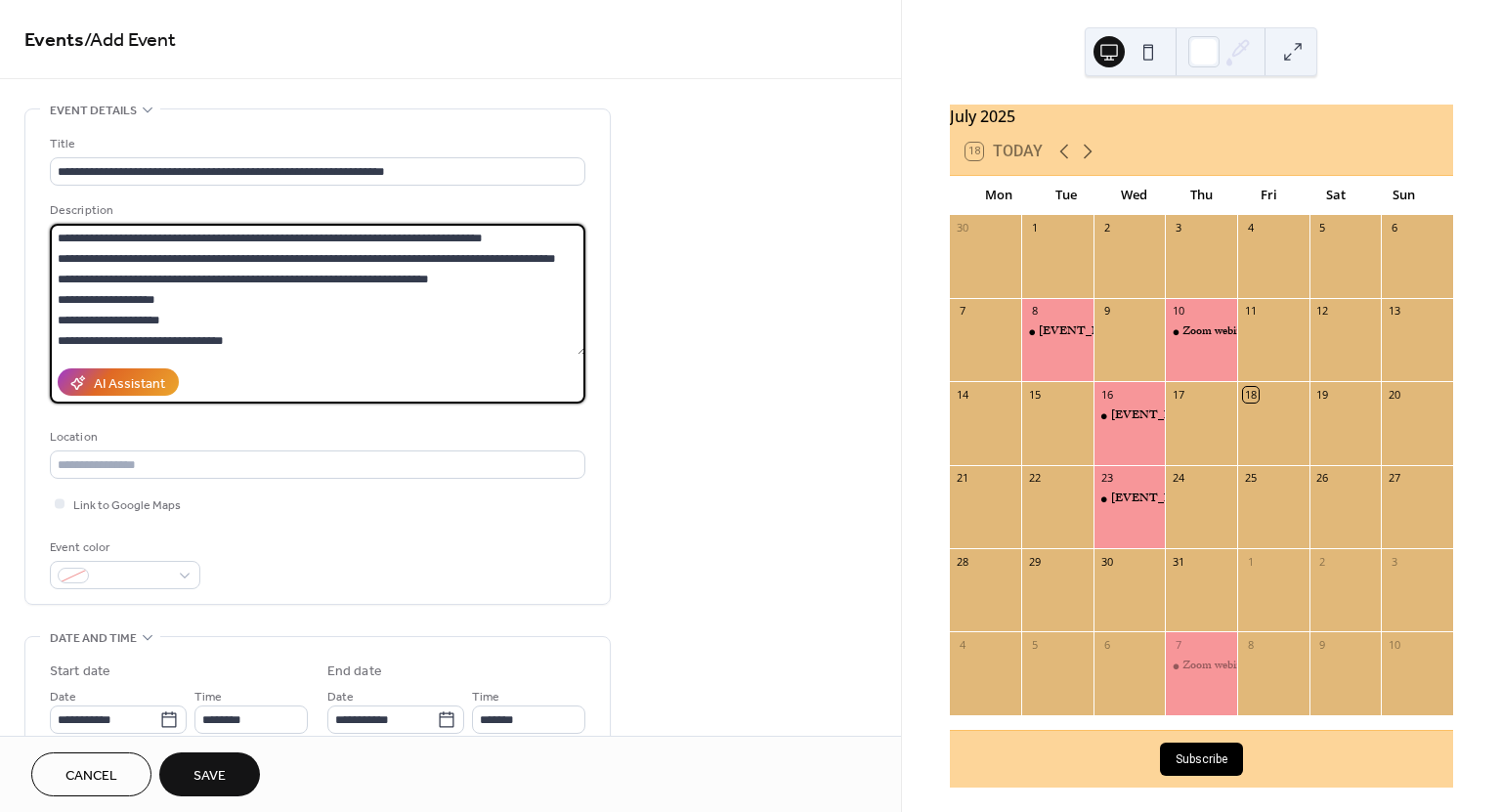 scroll, scrollTop: 79, scrollLeft: 0, axis: vertical 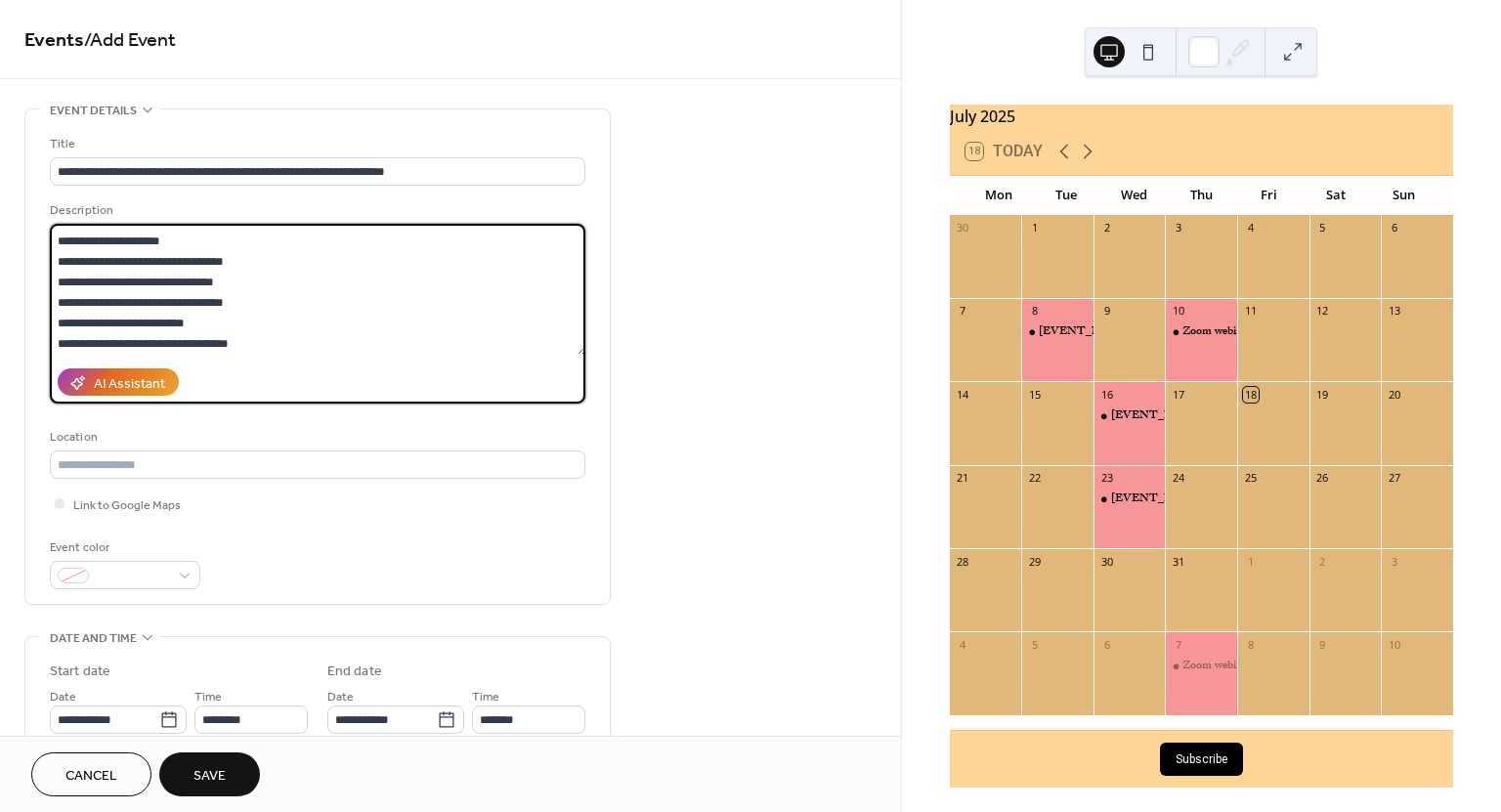 type on "**********" 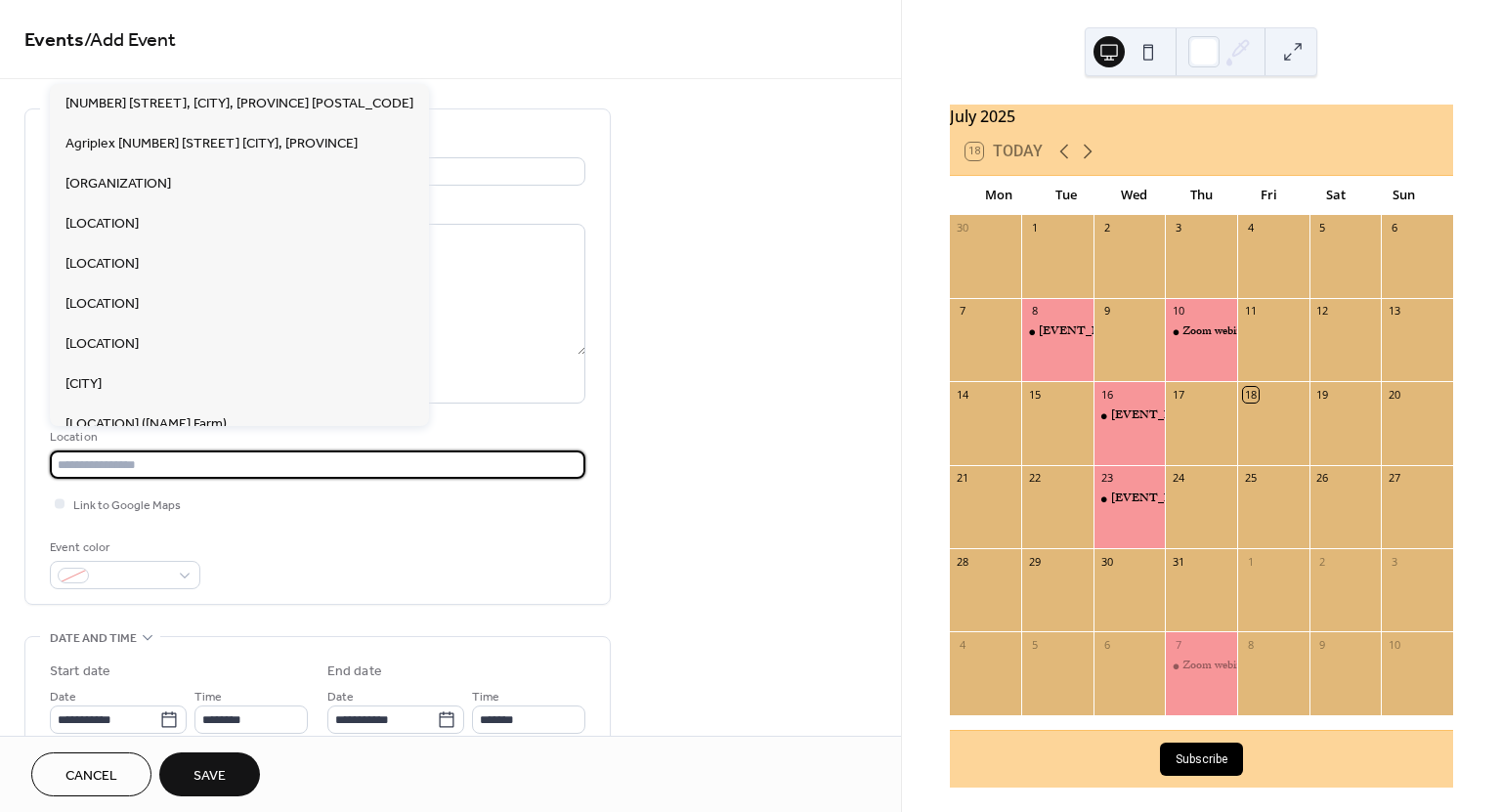 click at bounding box center (318, 464) 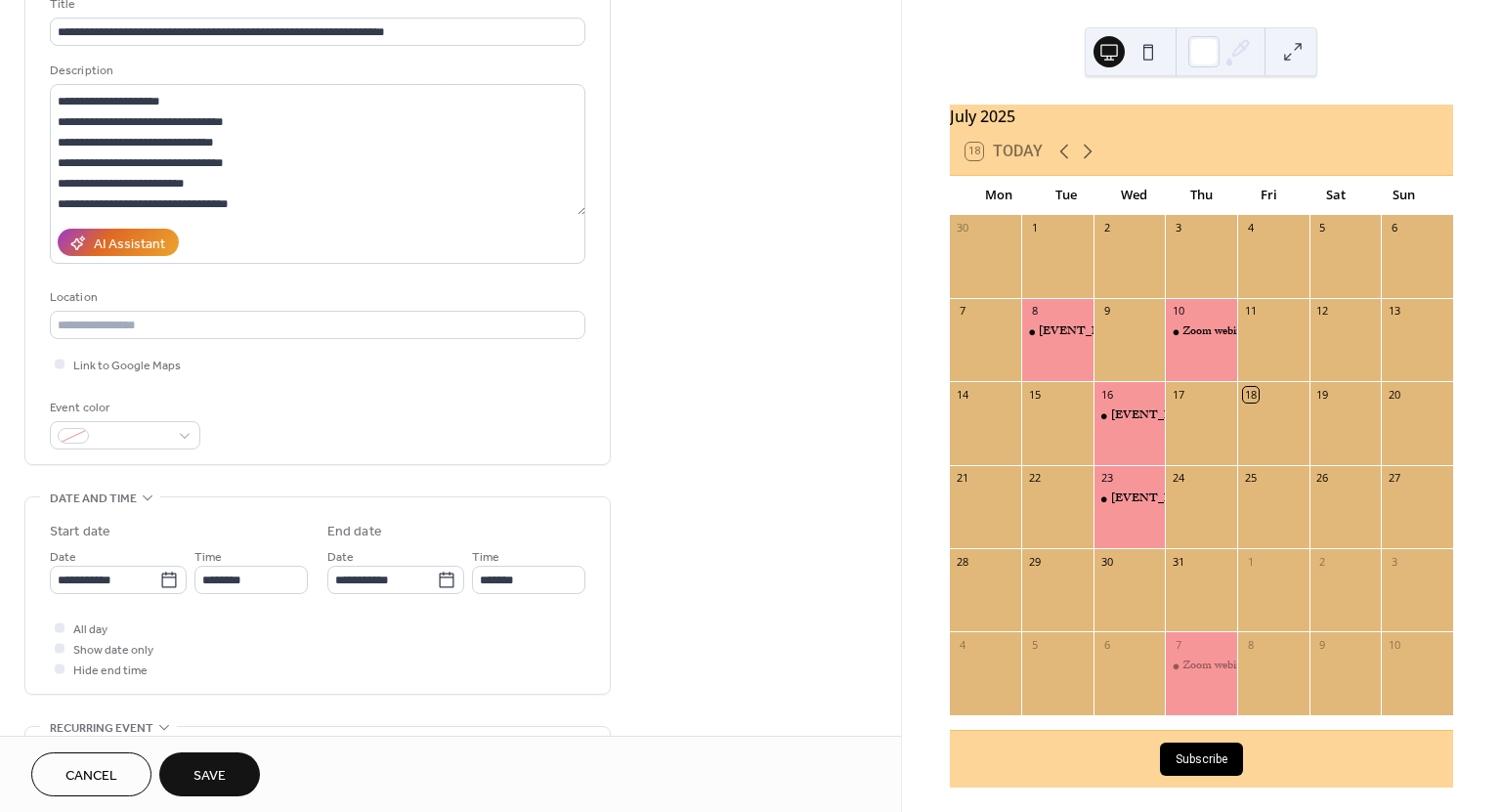 scroll, scrollTop: 391, scrollLeft: 0, axis: vertical 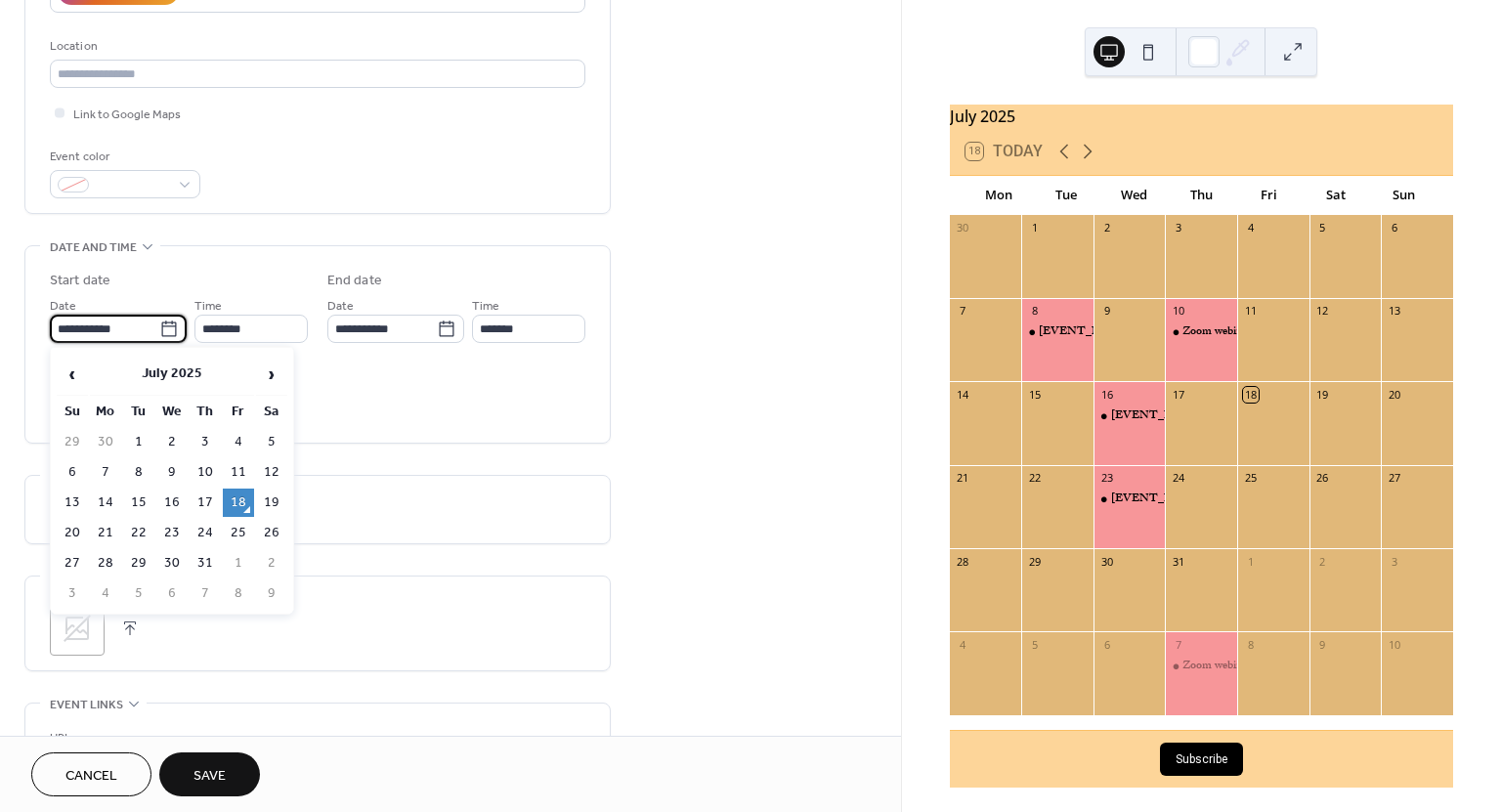 click on "**********" at bounding box center [105, 328] 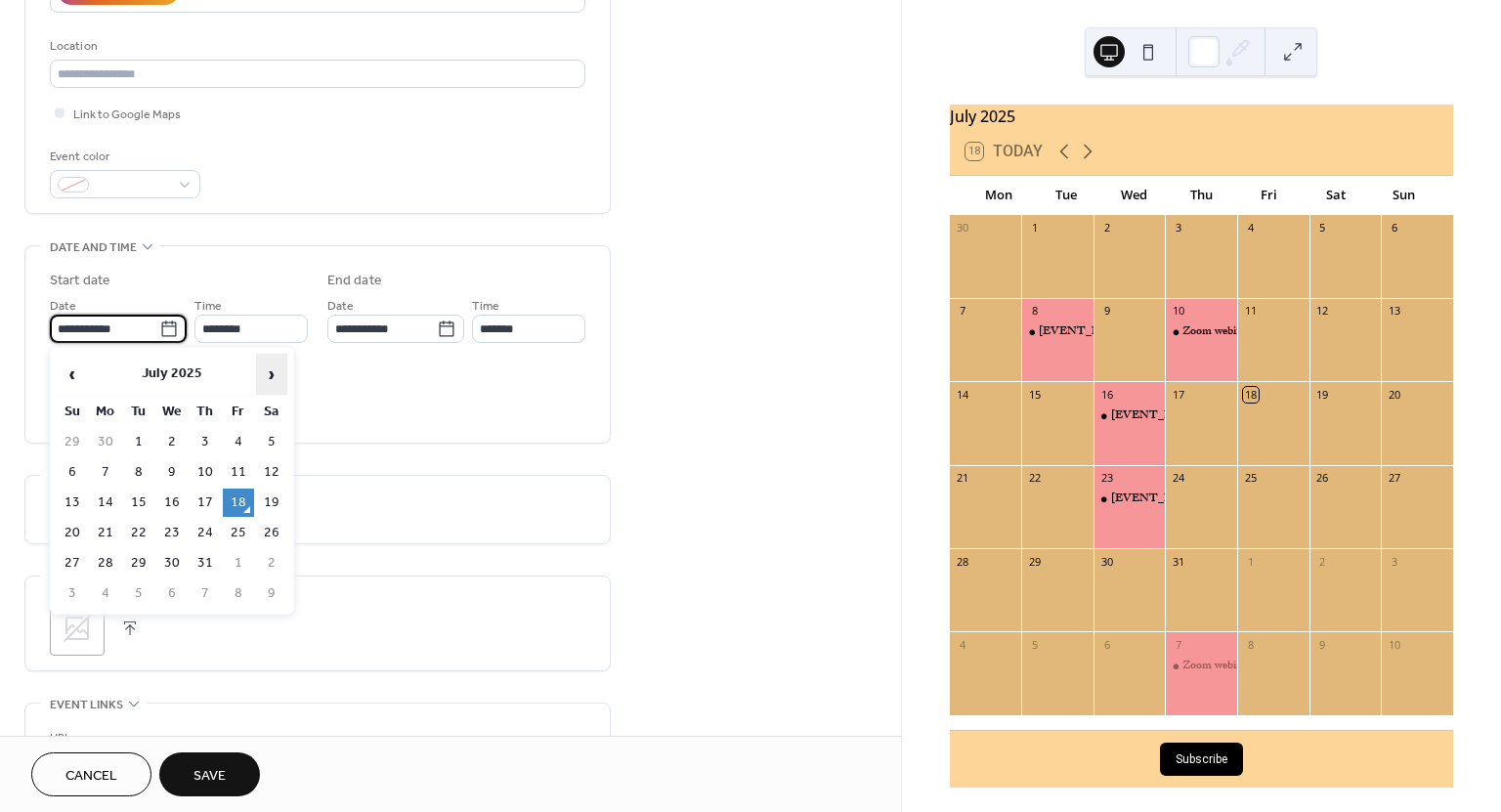 click on "›" at bounding box center [272, 374] 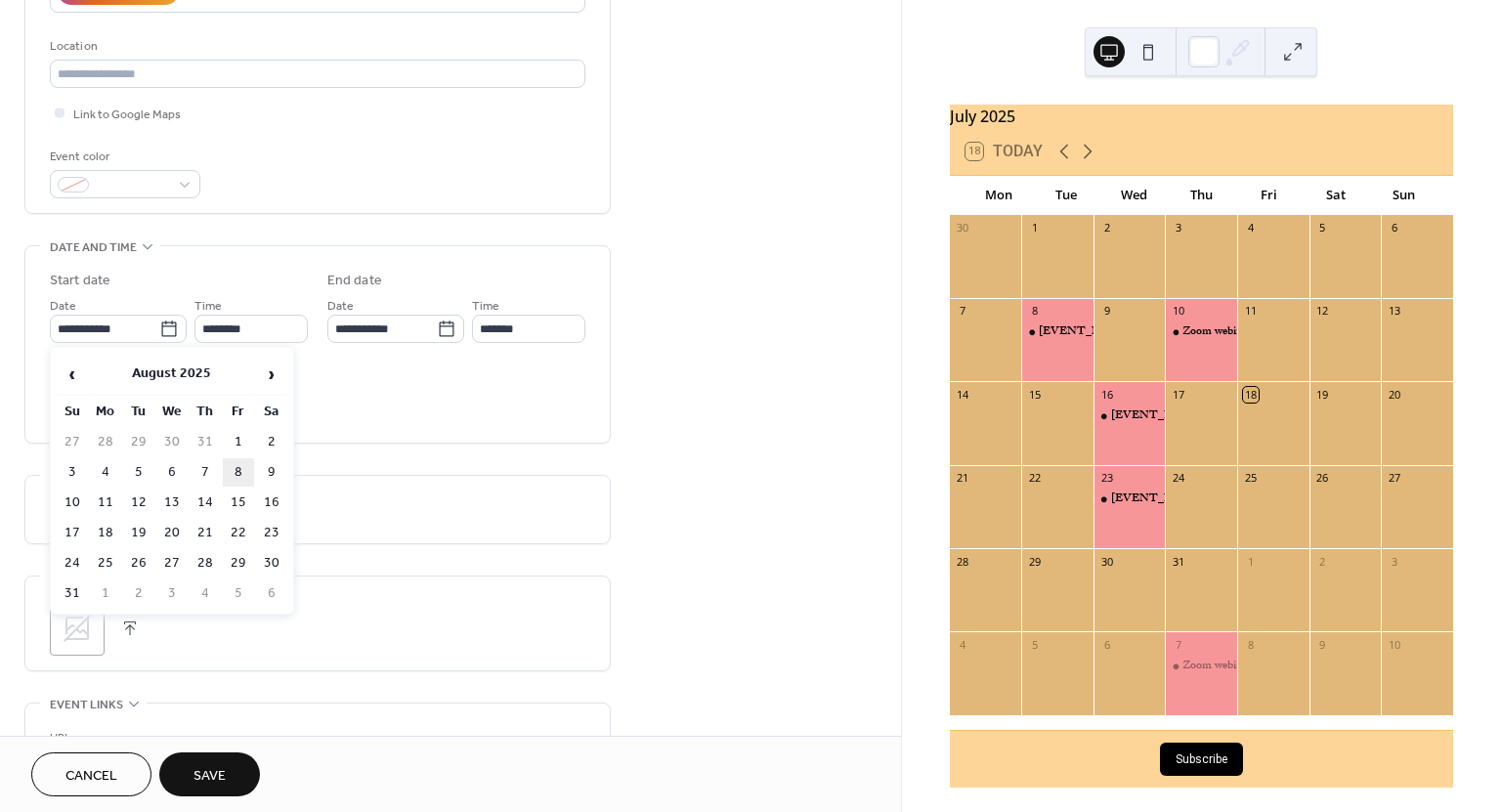 click on "8" at bounding box center [238, 472] 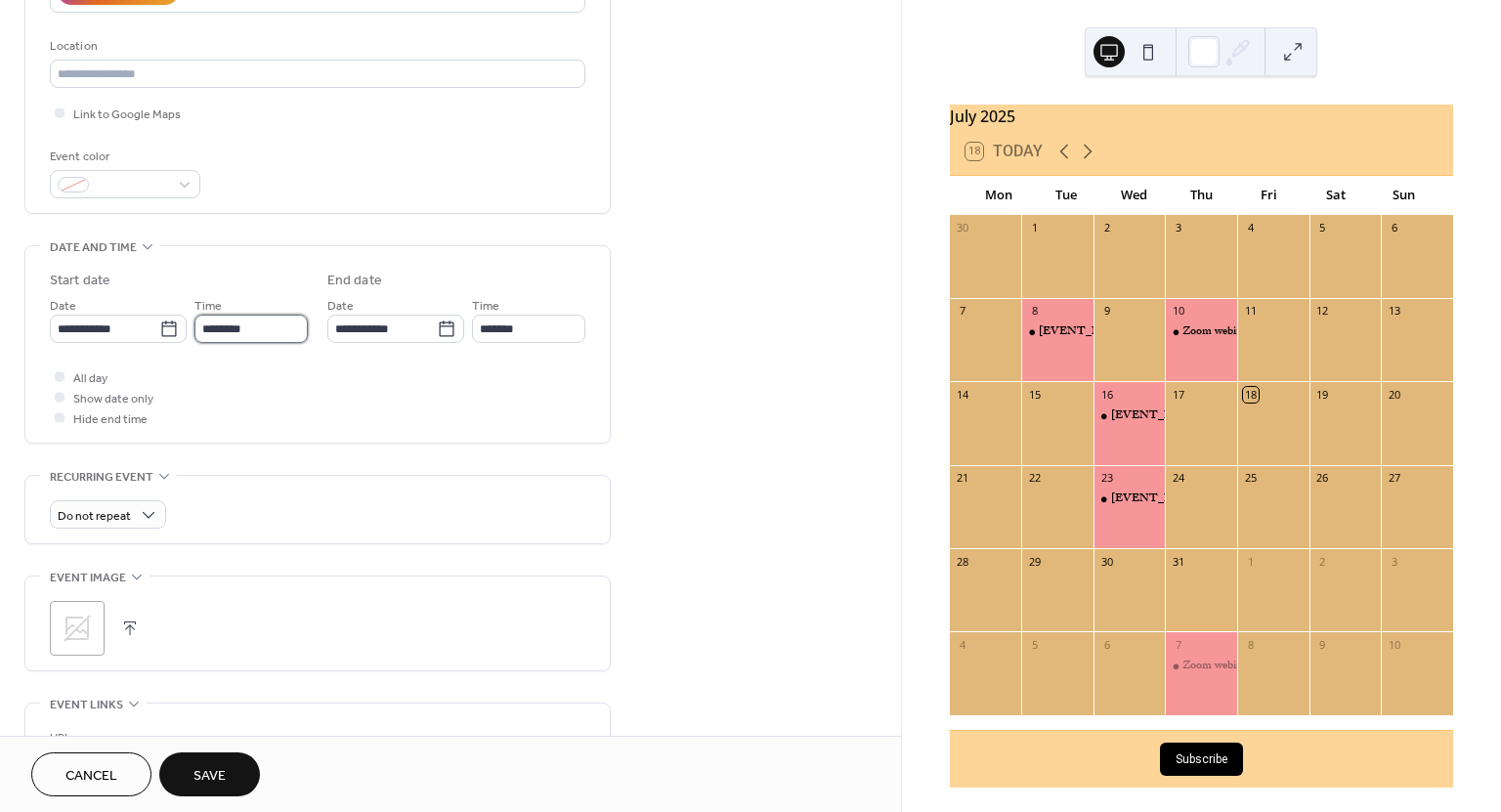 click on "********" at bounding box center (251, 328) 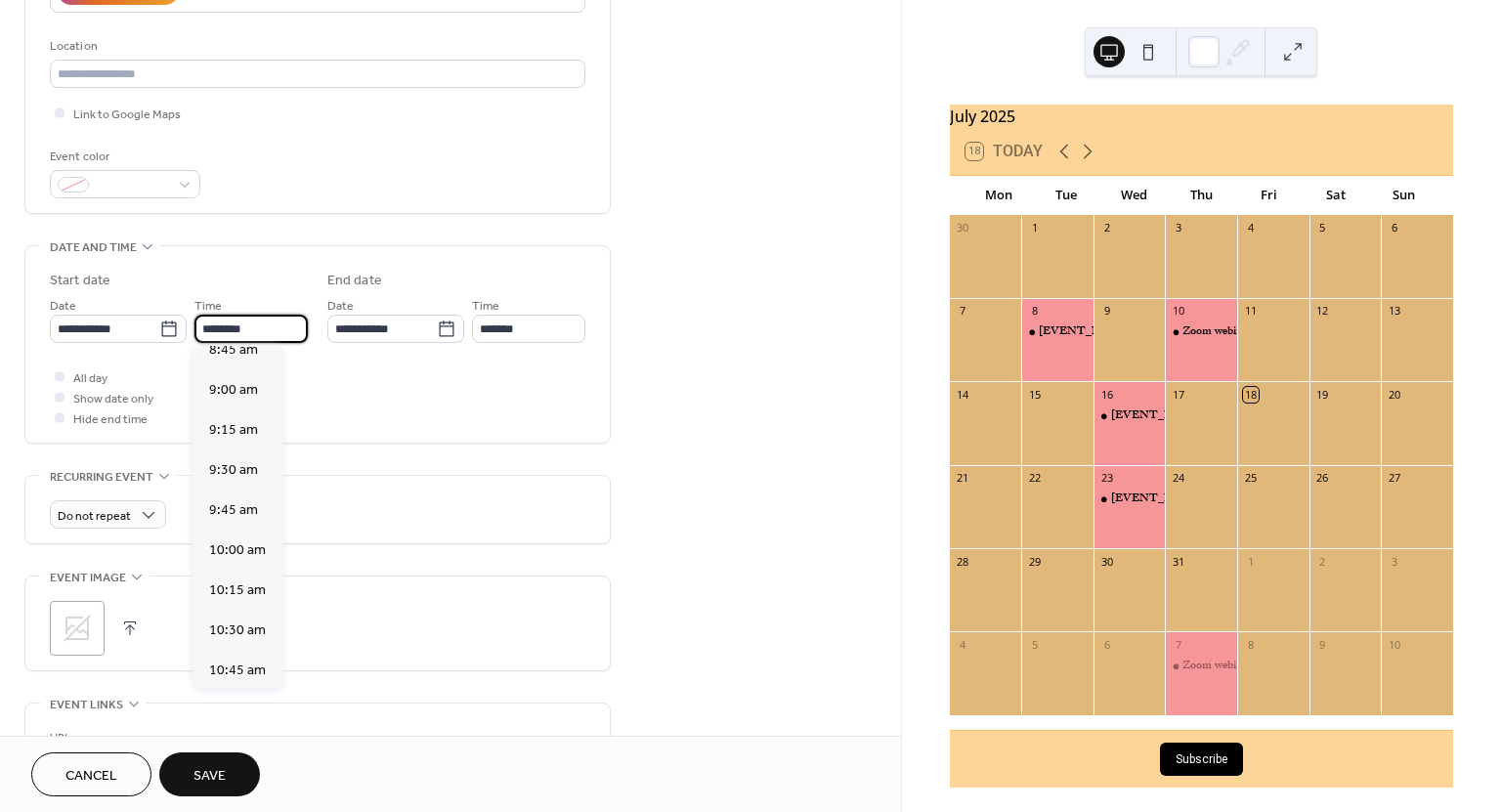 scroll, scrollTop: 1433, scrollLeft: 0, axis: vertical 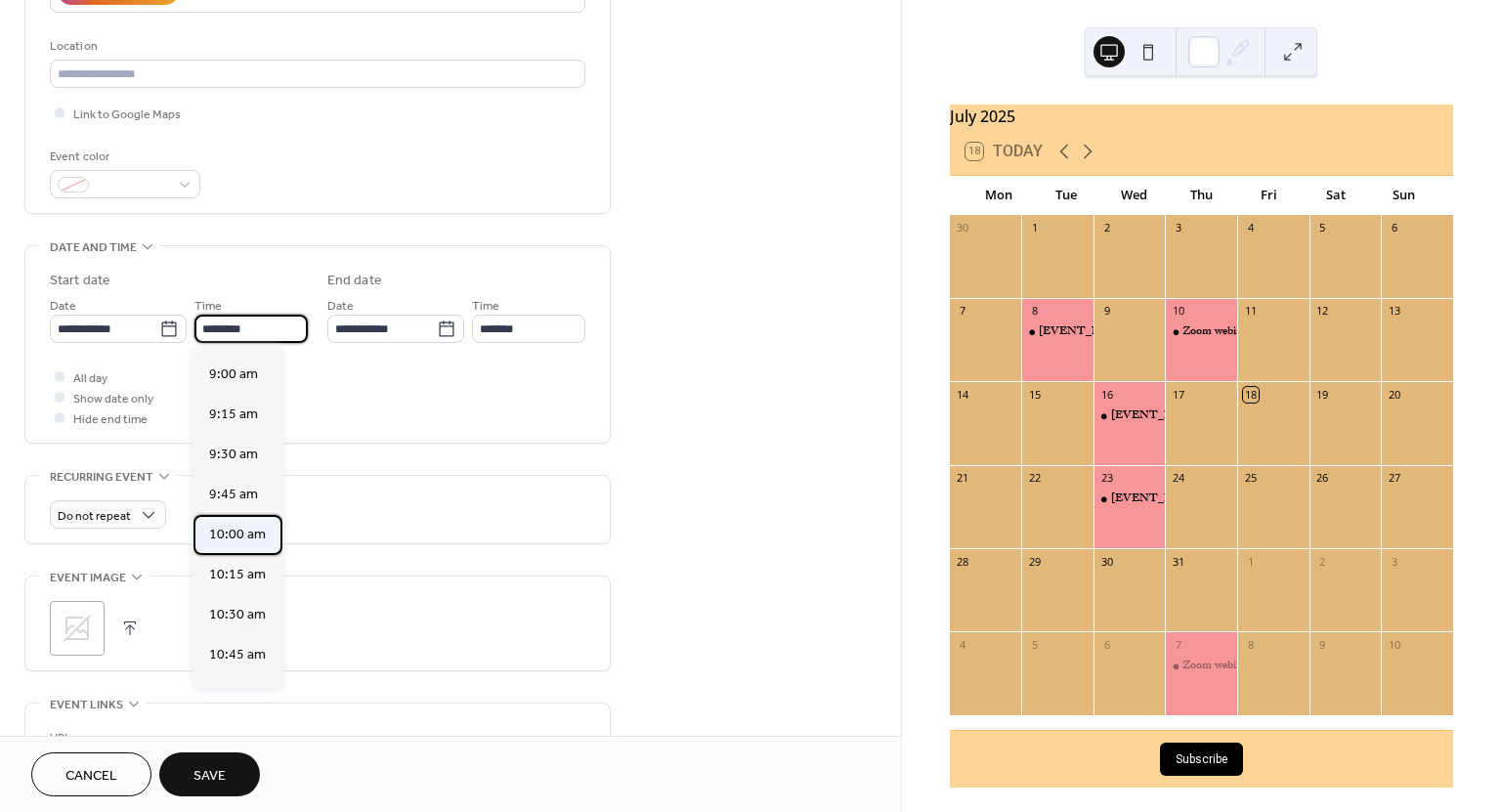 click on "10:00 am" at bounding box center [237, 534] 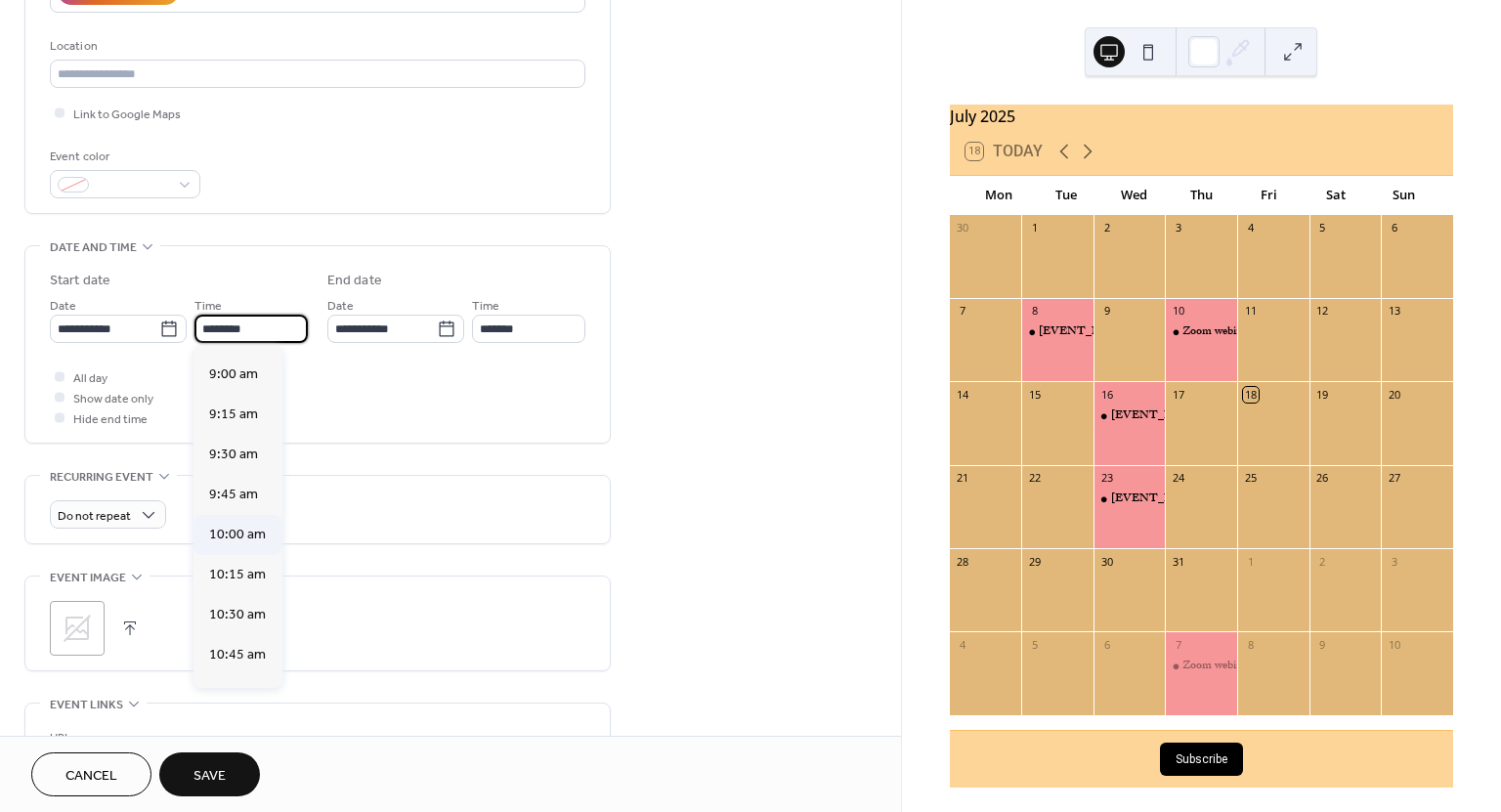 type on "********" 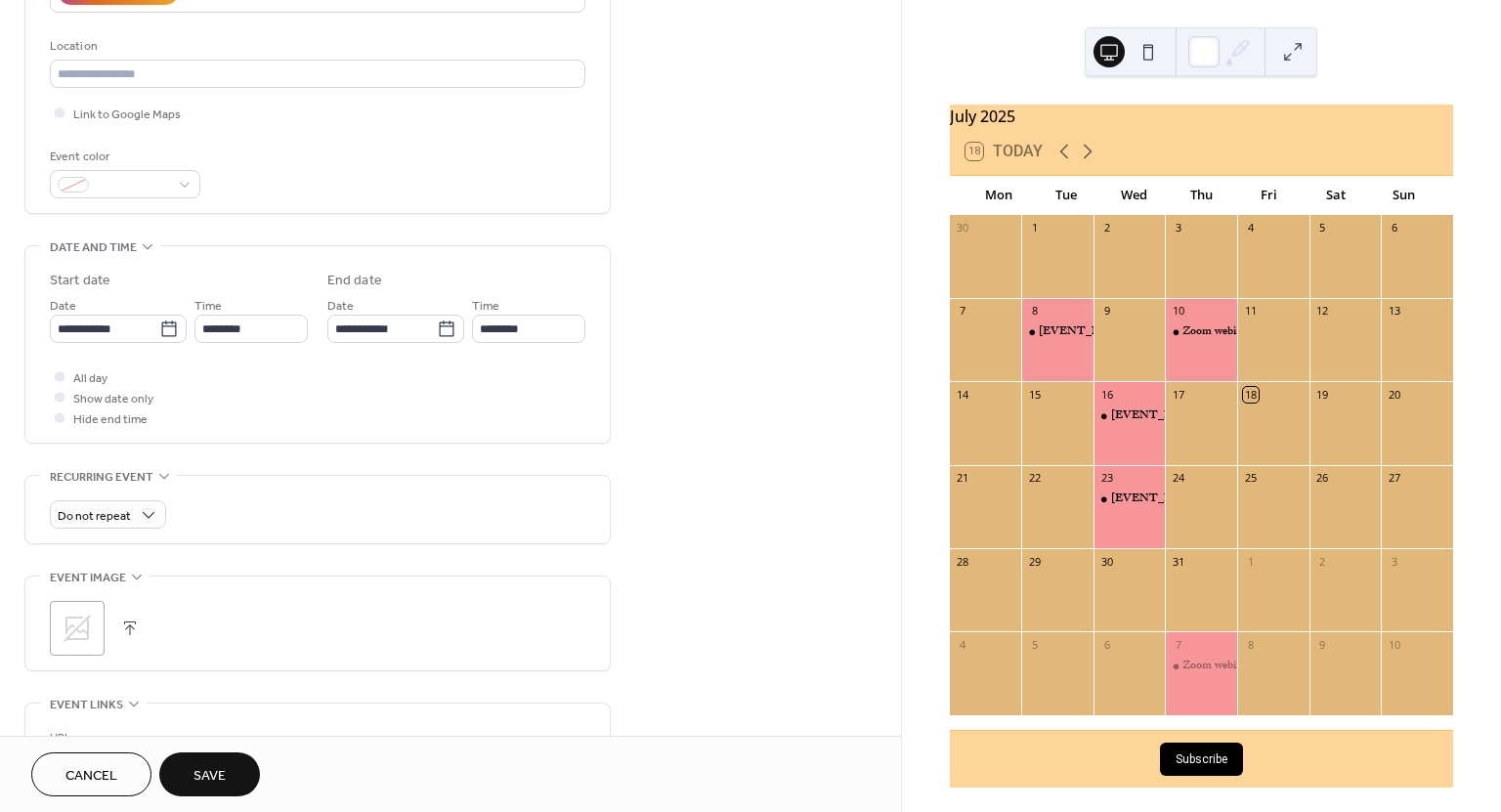 click 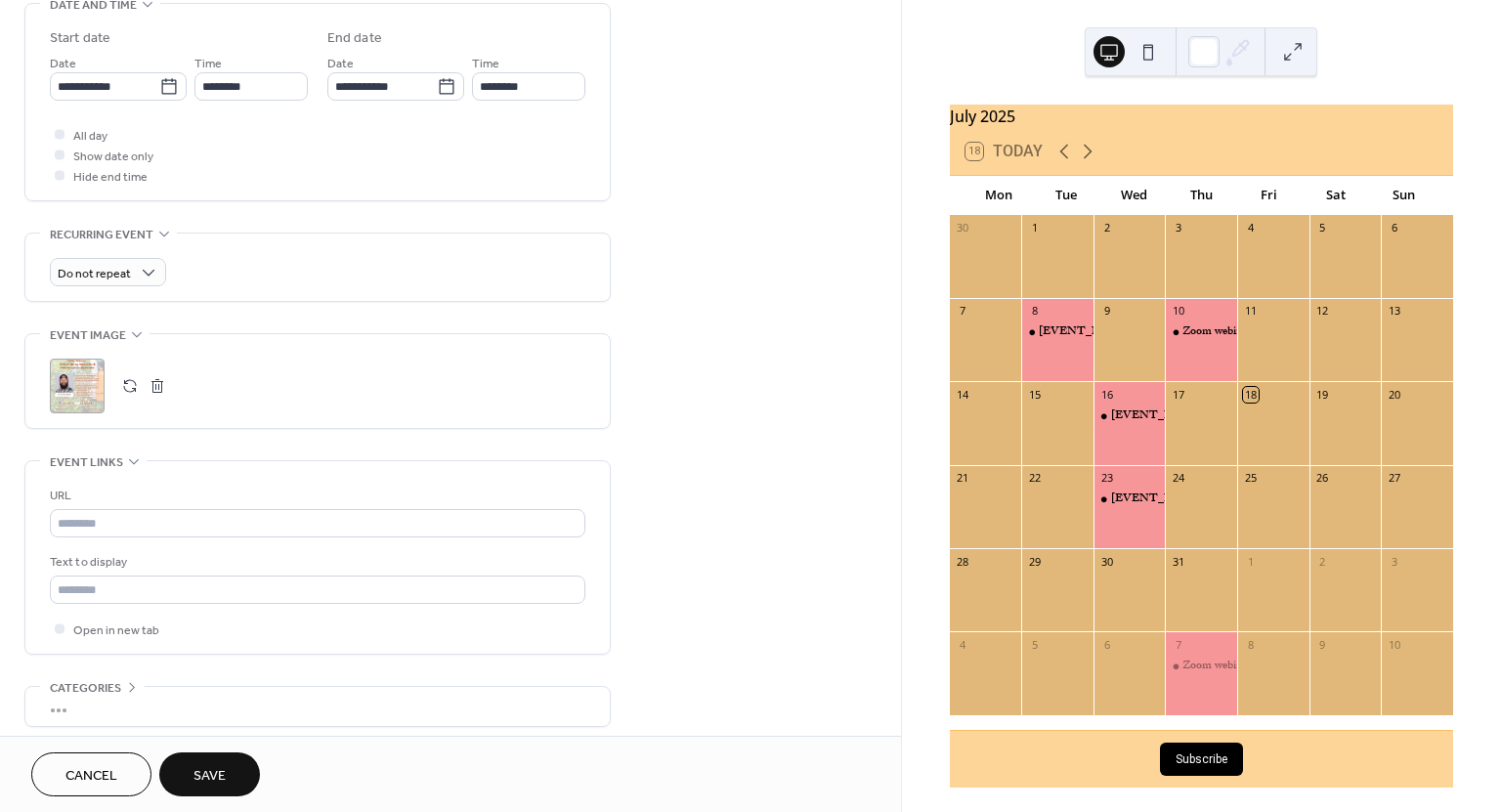scroll, scrollTop: 710, scrollLeft: 0, axis: vertical 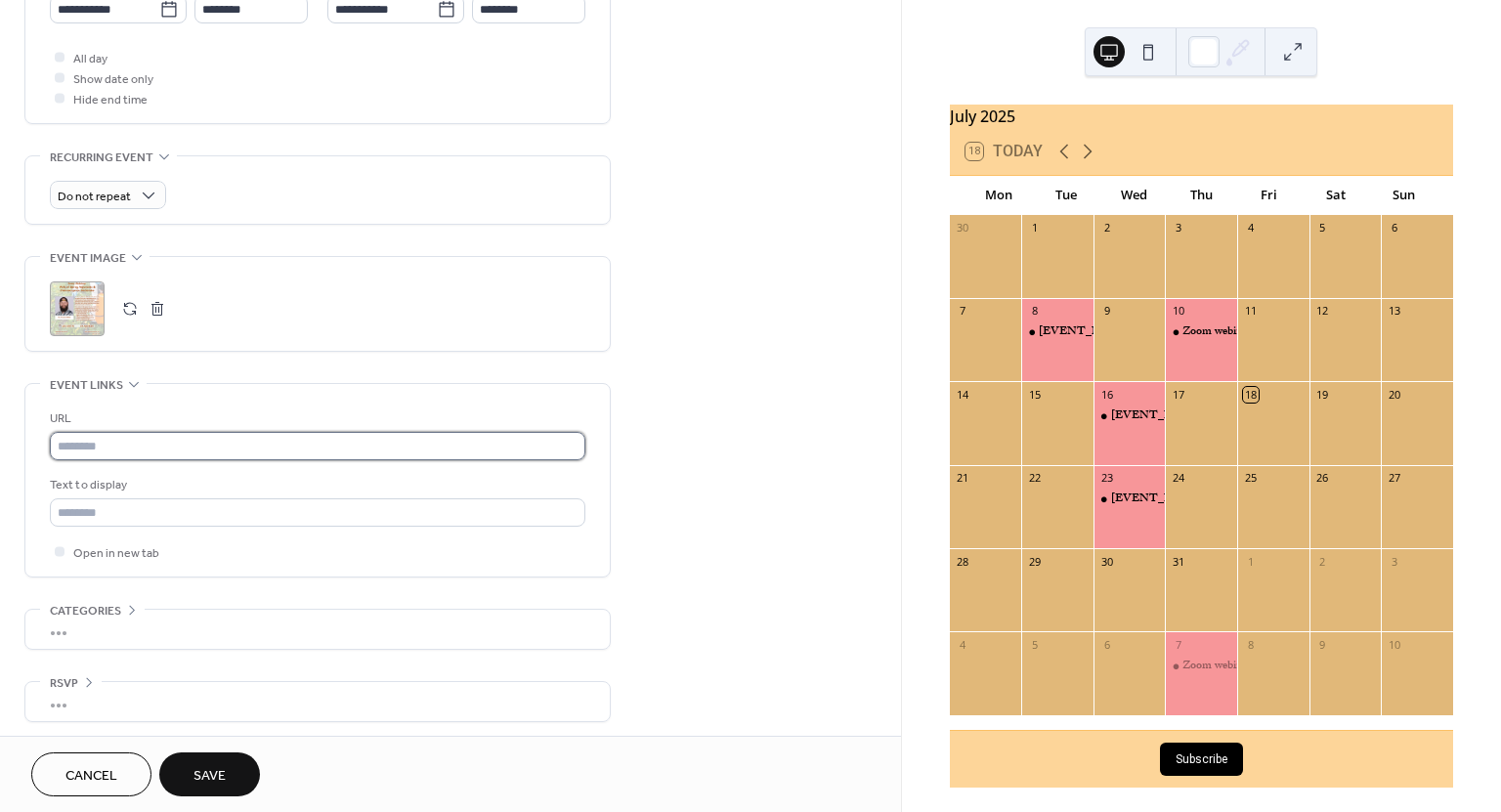 click at bounding box center [318, 446] 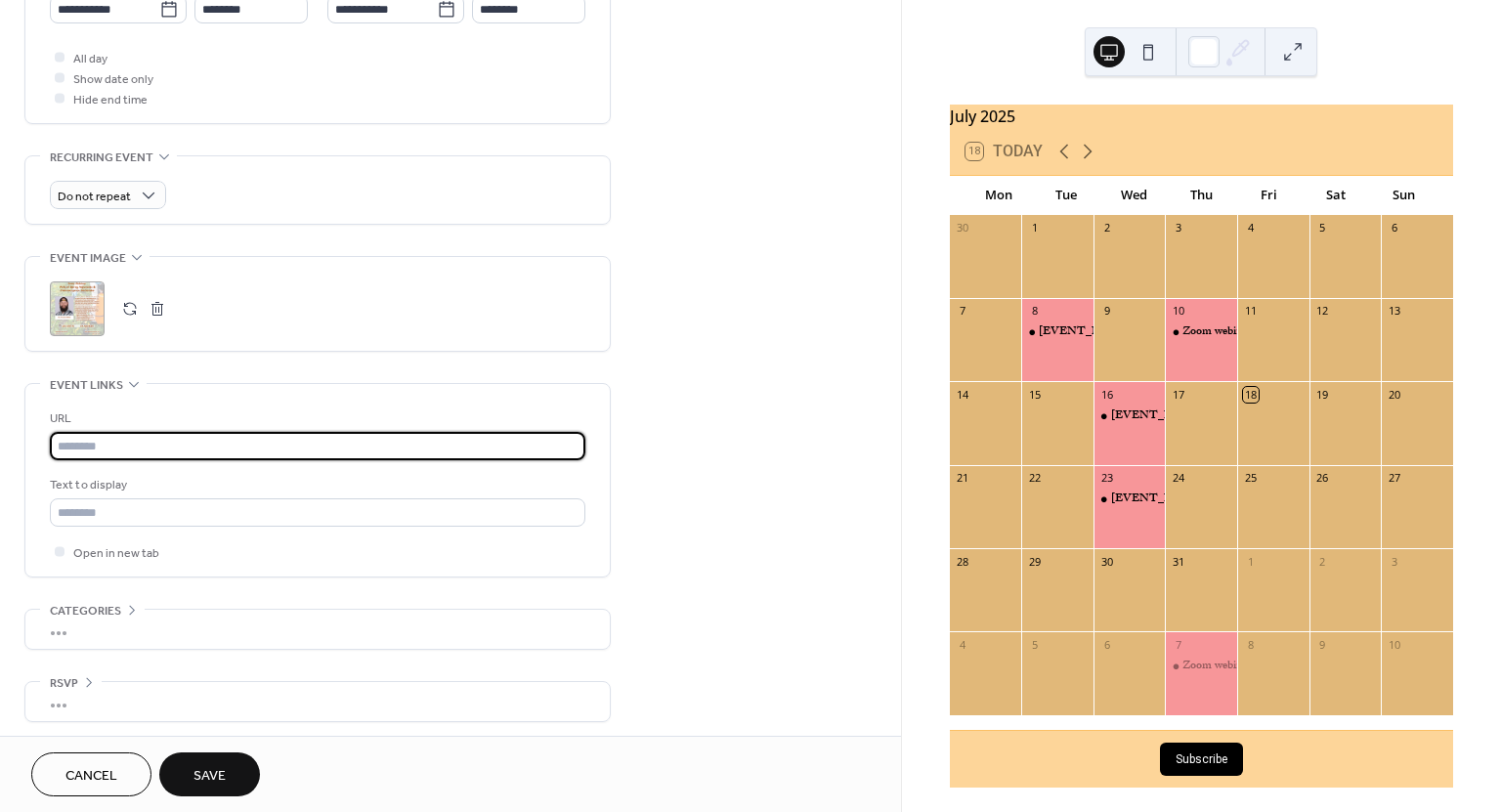 paste on "**********" 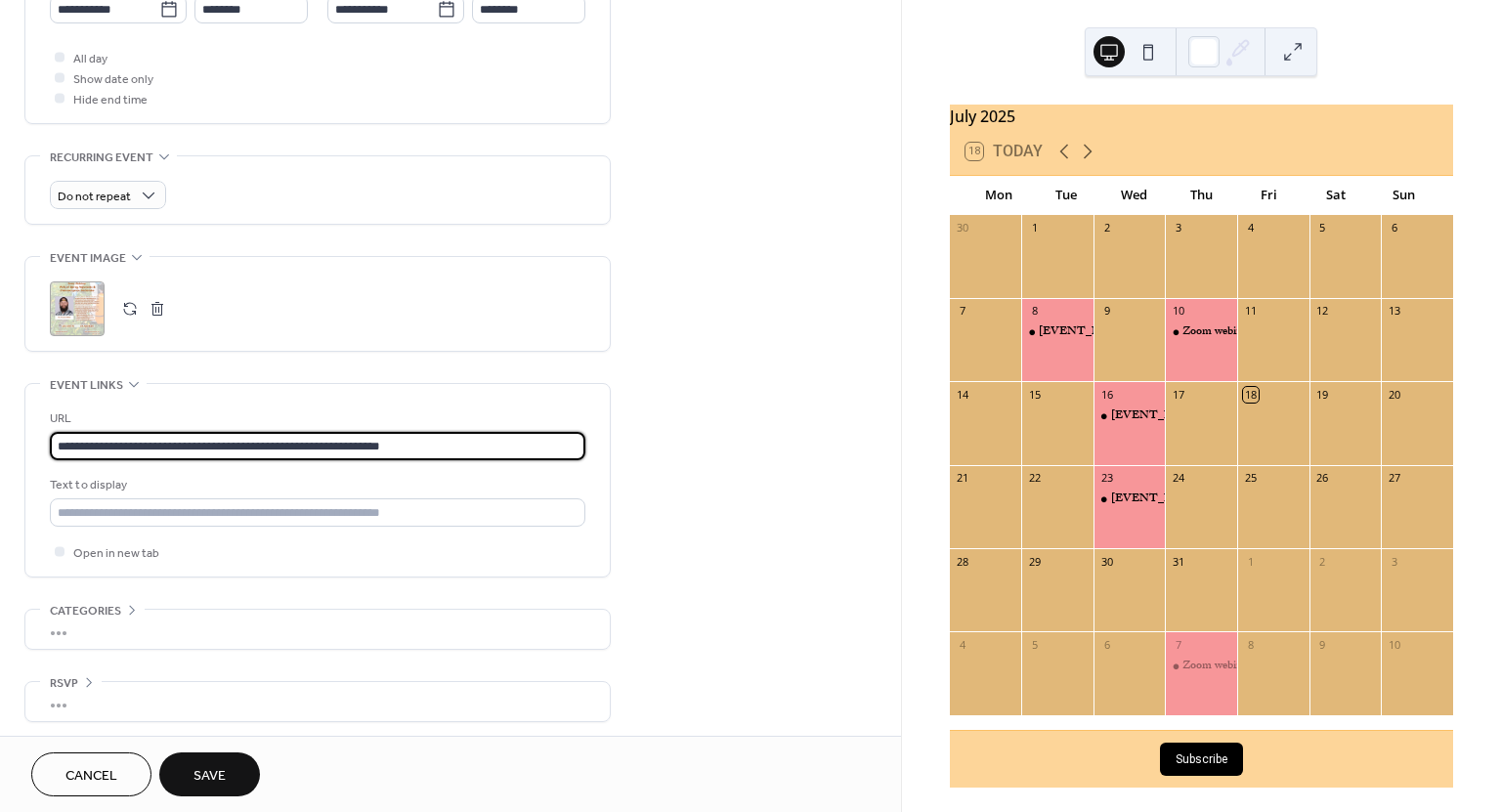 type on "**********" 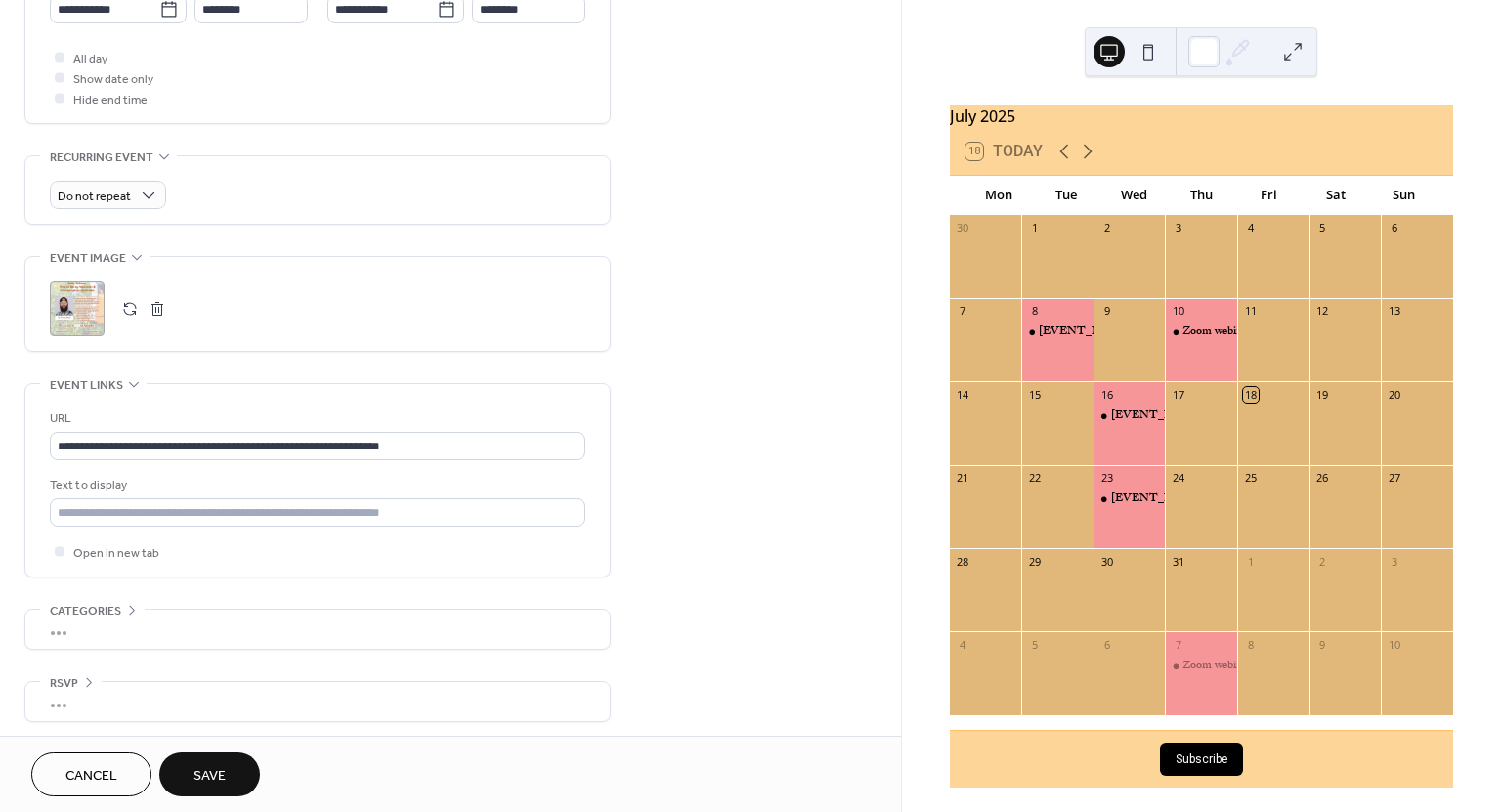 click on "**********" at bounding box center (450, 69) 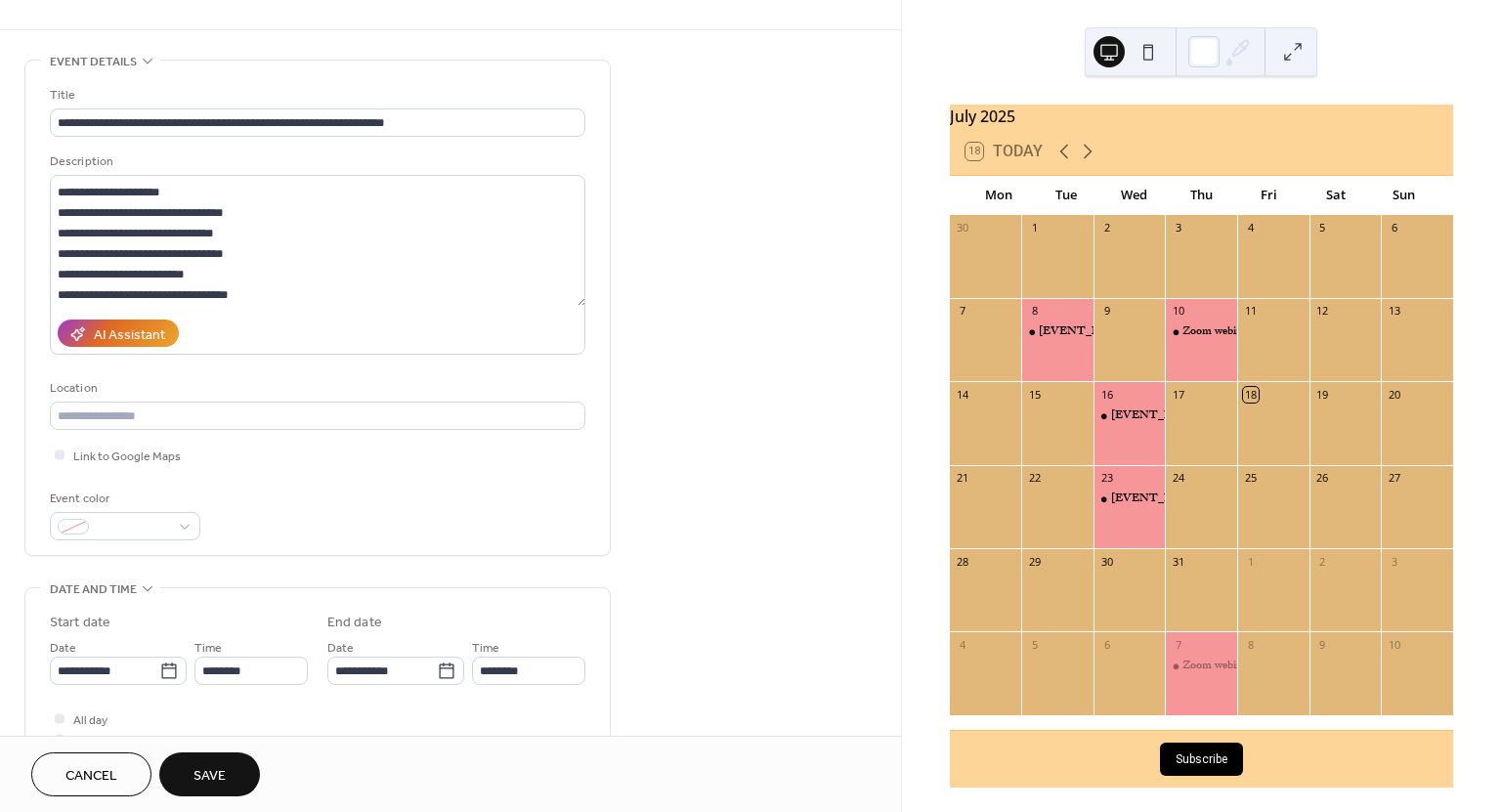 scroll, scrollTop: 0, scrollLeft: 0, axis: both 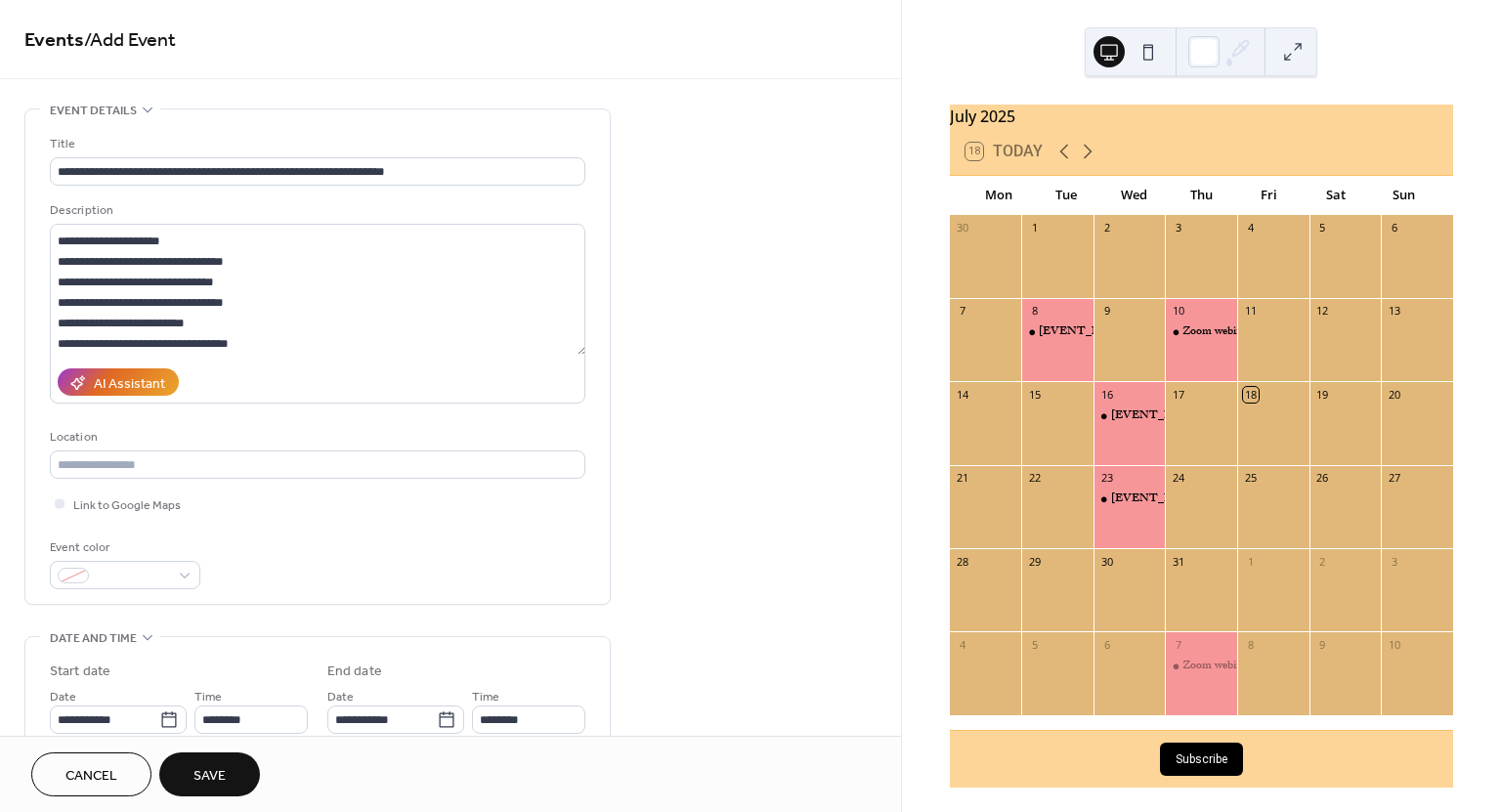 click on "Save" at bounding box center (209, 776) 